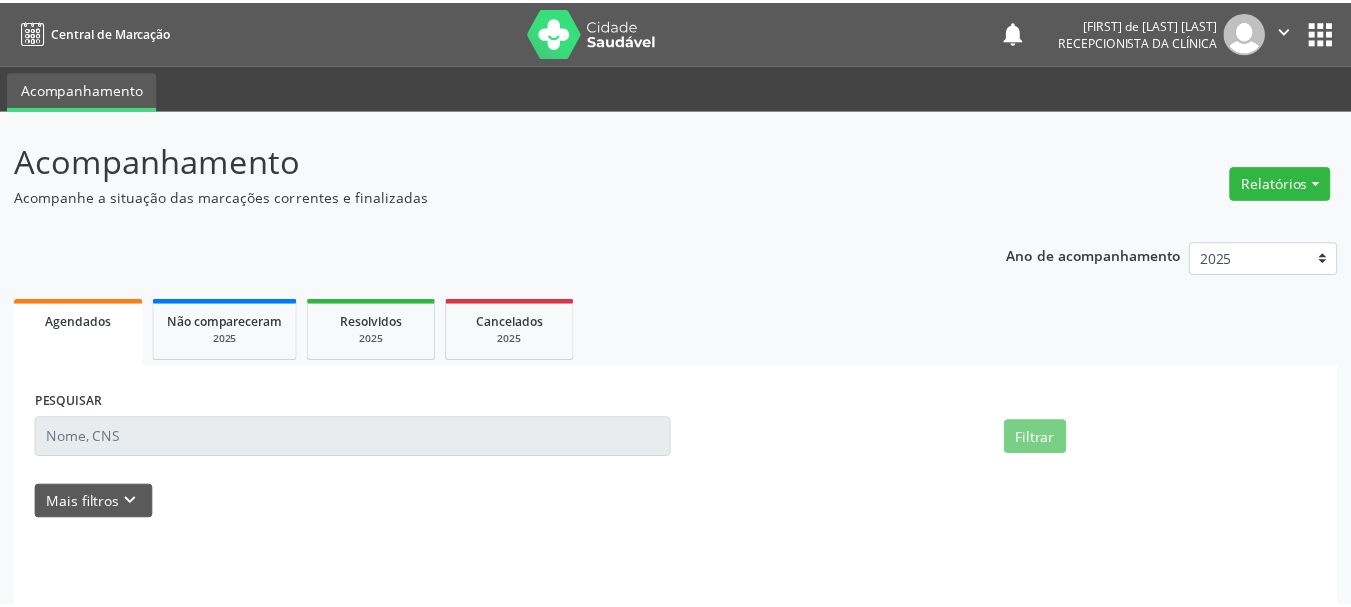 scroll, scrollTop: 0, scrollLeft: 0, axis: both 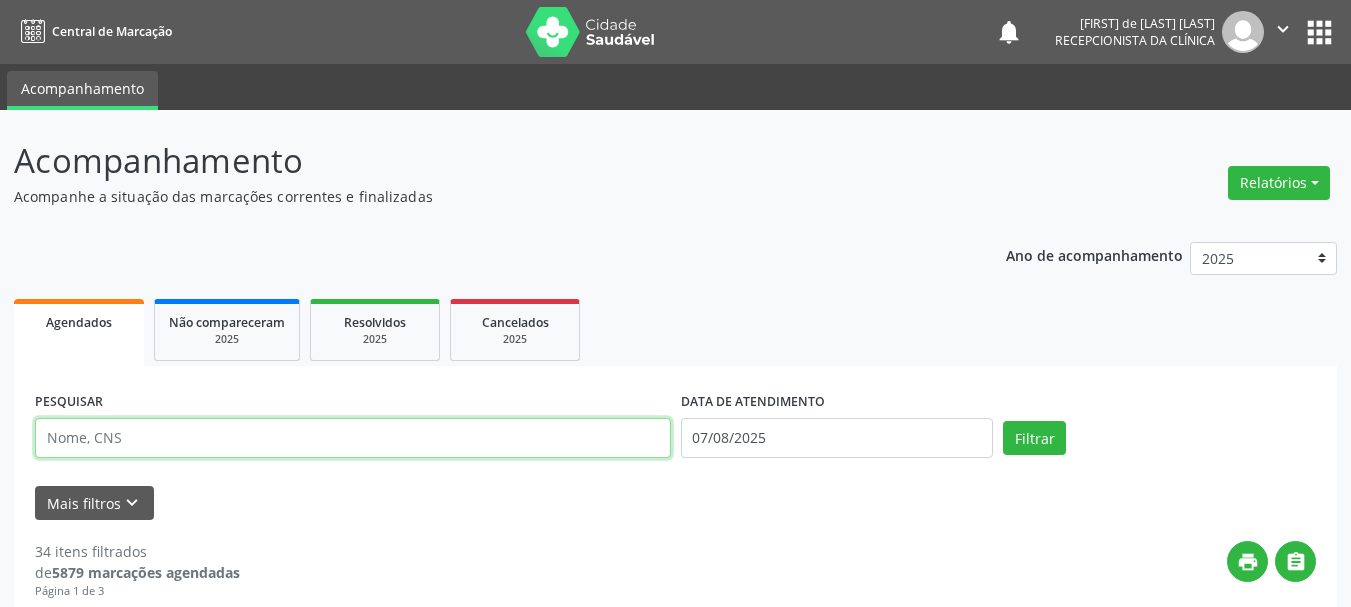 click at bounding box center [353, 438] 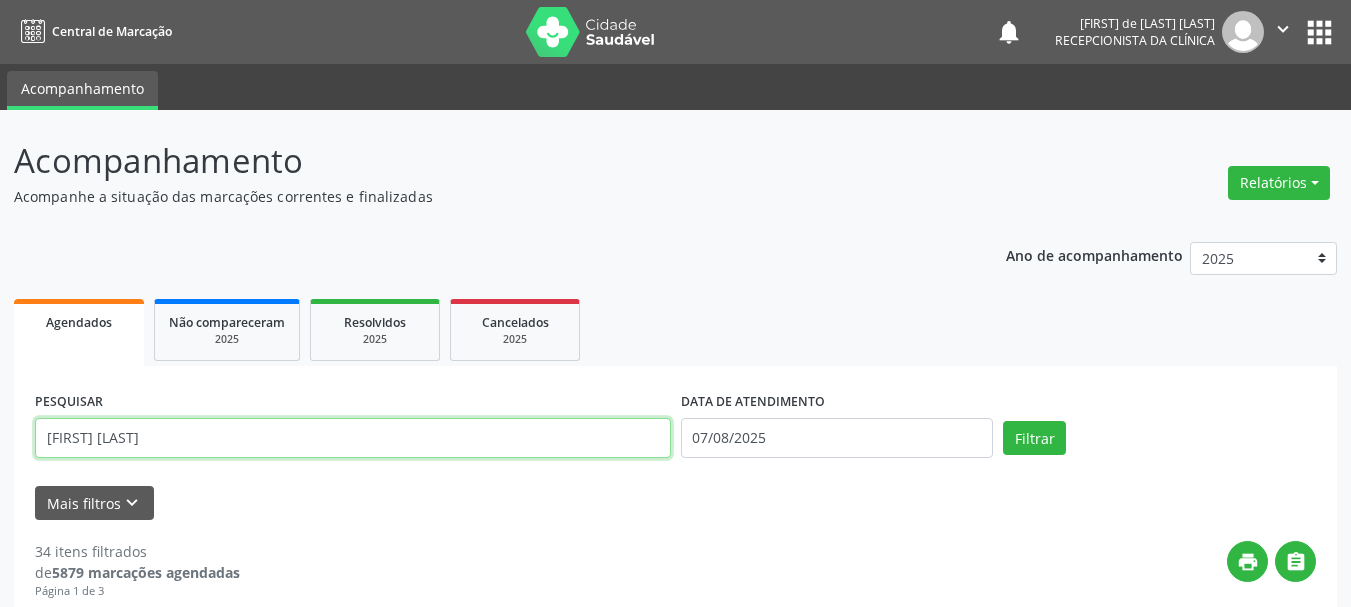 type on "JORGE VI" 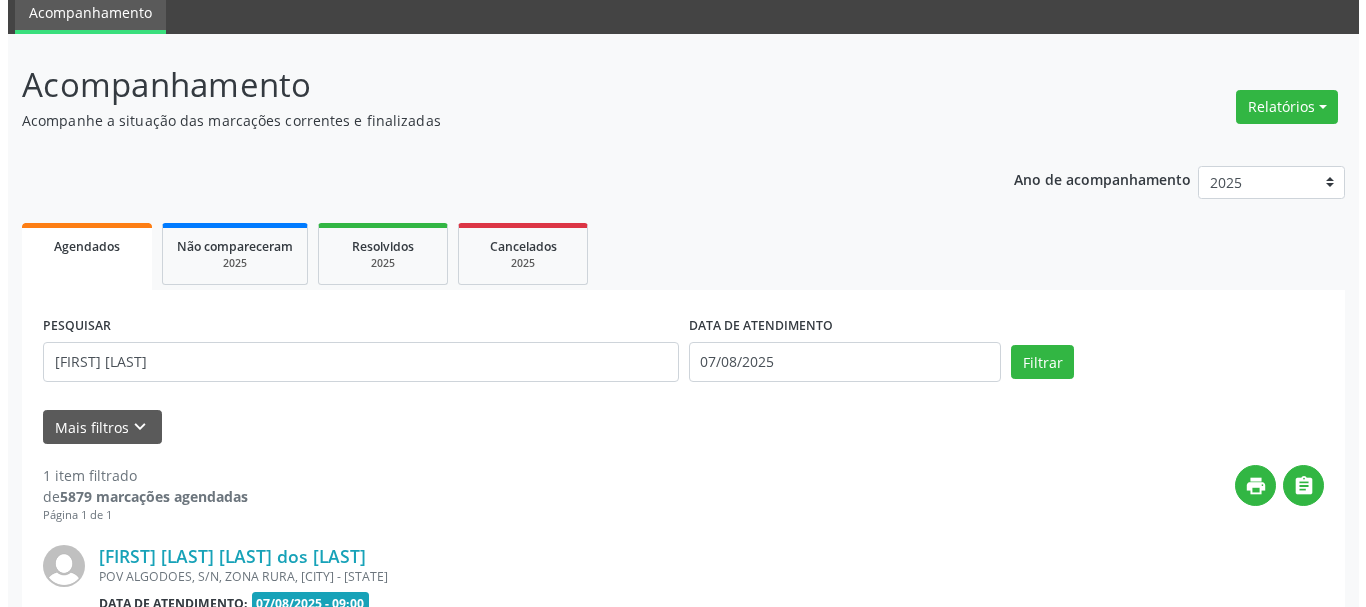 scroll, scrollTop: 298, scrollLeft: 0, axis: vertical 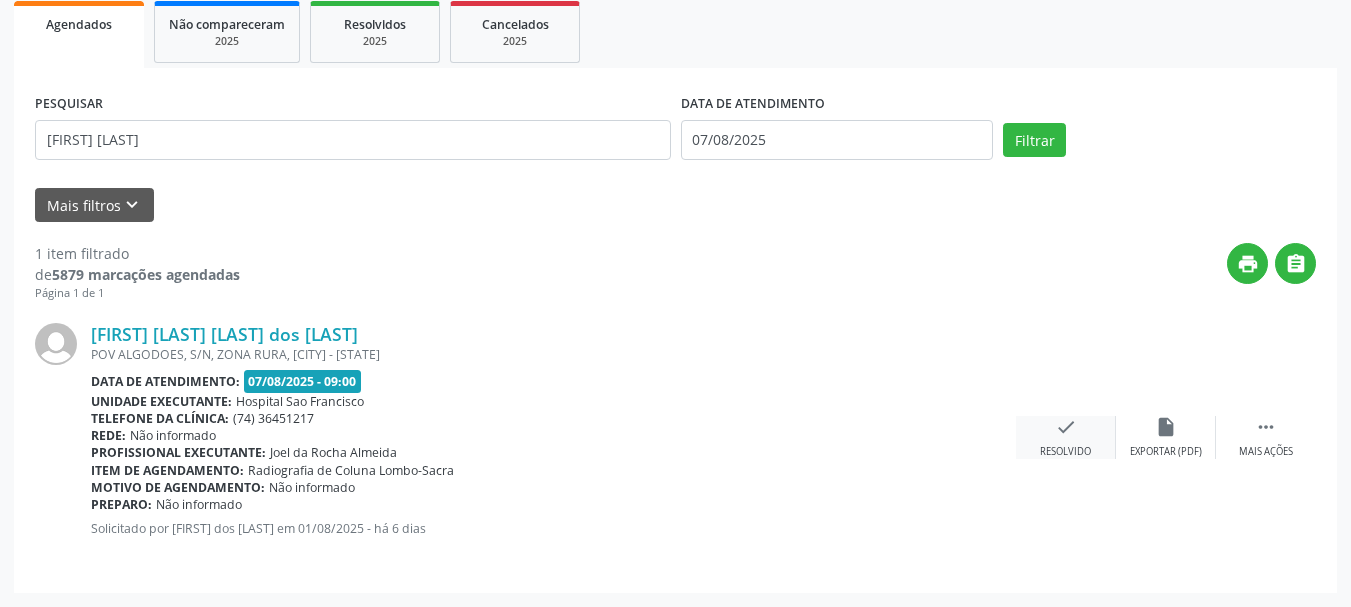 click on "check
Resolvido" at bounding box center (1066, 437) 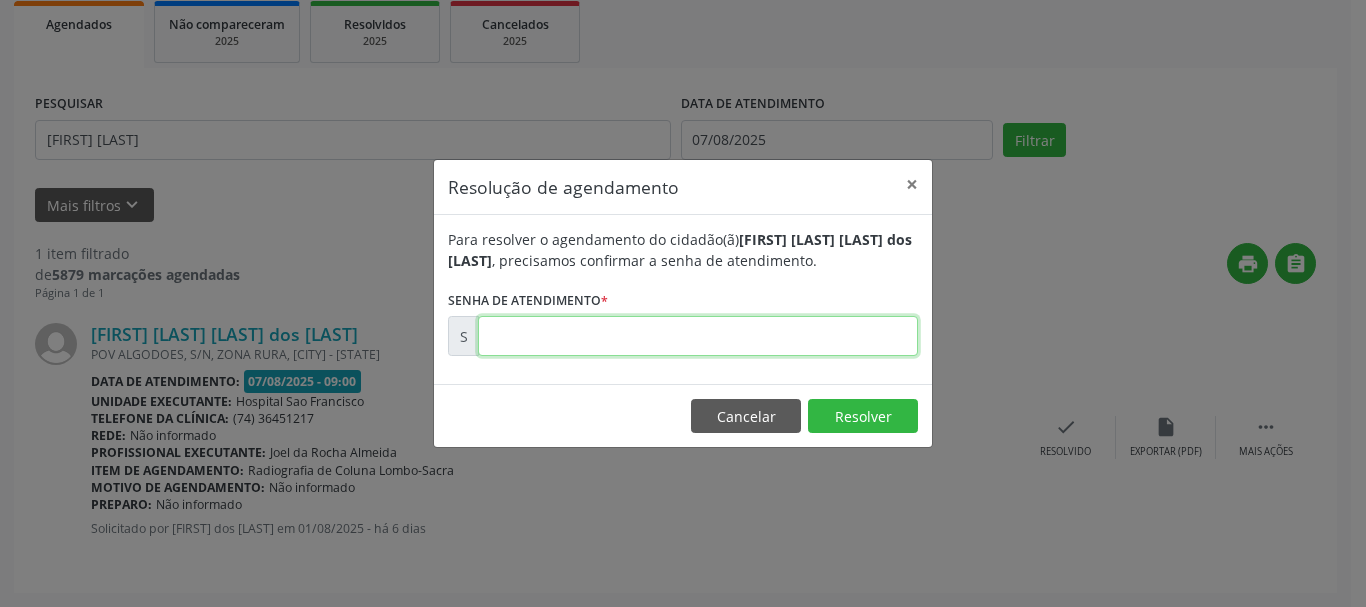 drag, startPoint x: 828, startPoint y: 333, endPoint x: 887, endPoint y: 329, distance: 59.135437 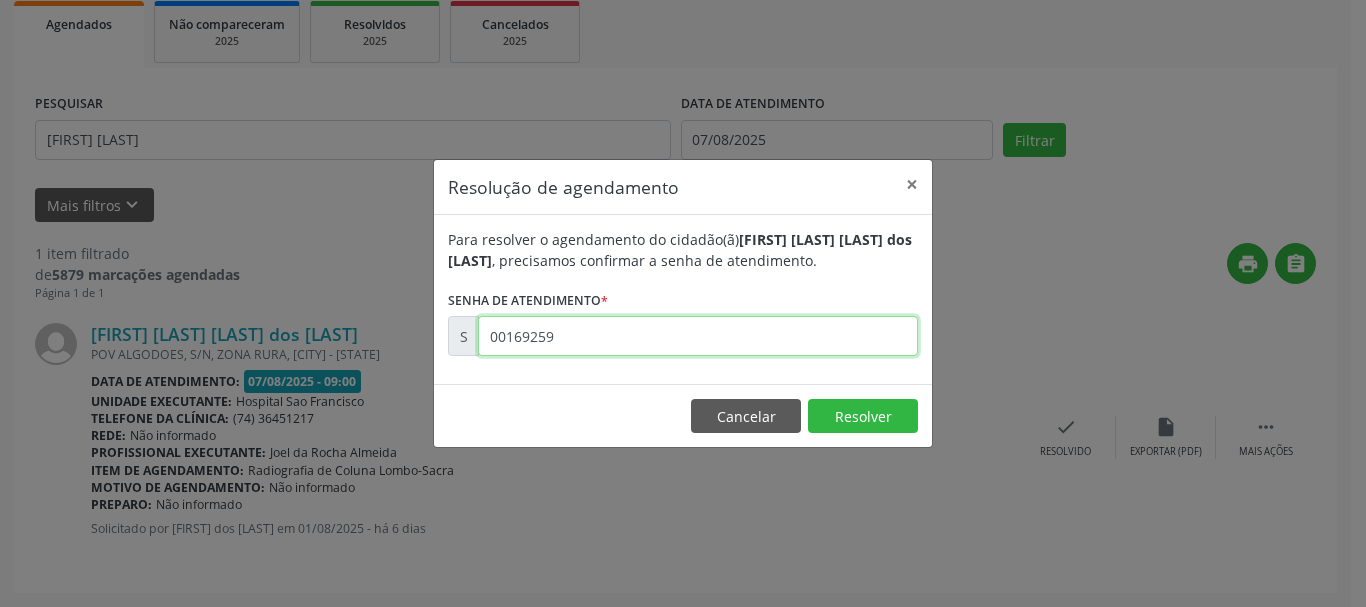 type on "00169259" 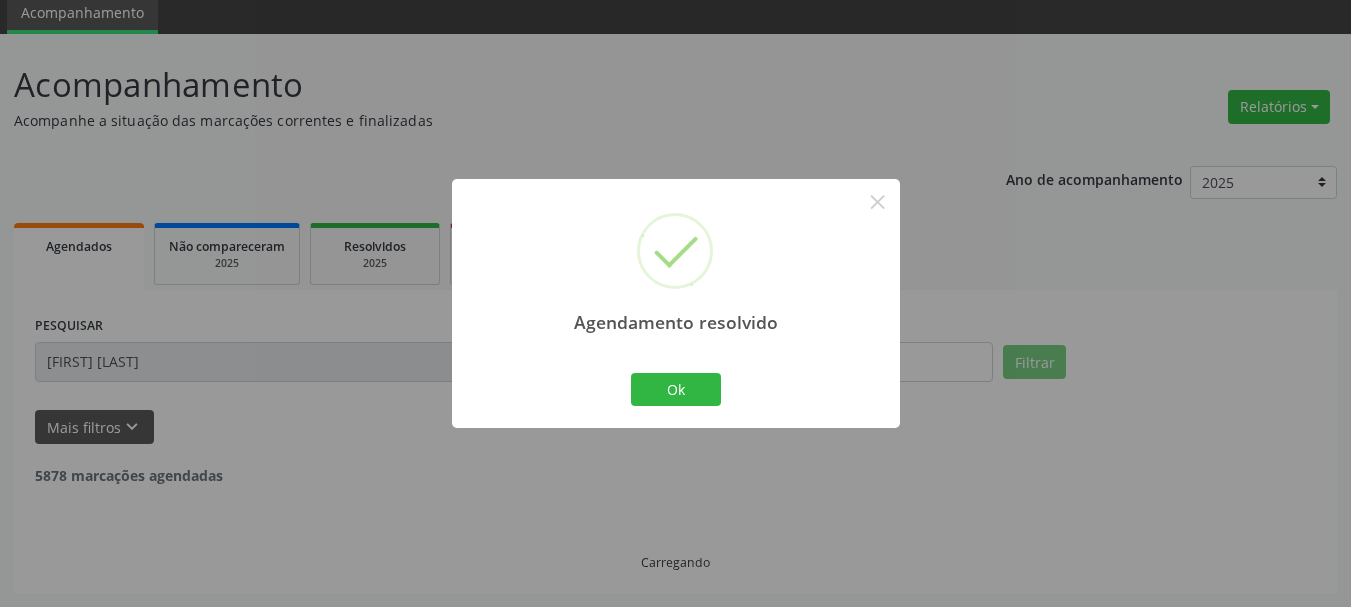 scroll, scrollTop: 11, scrollLeft: 0, axis: vertical 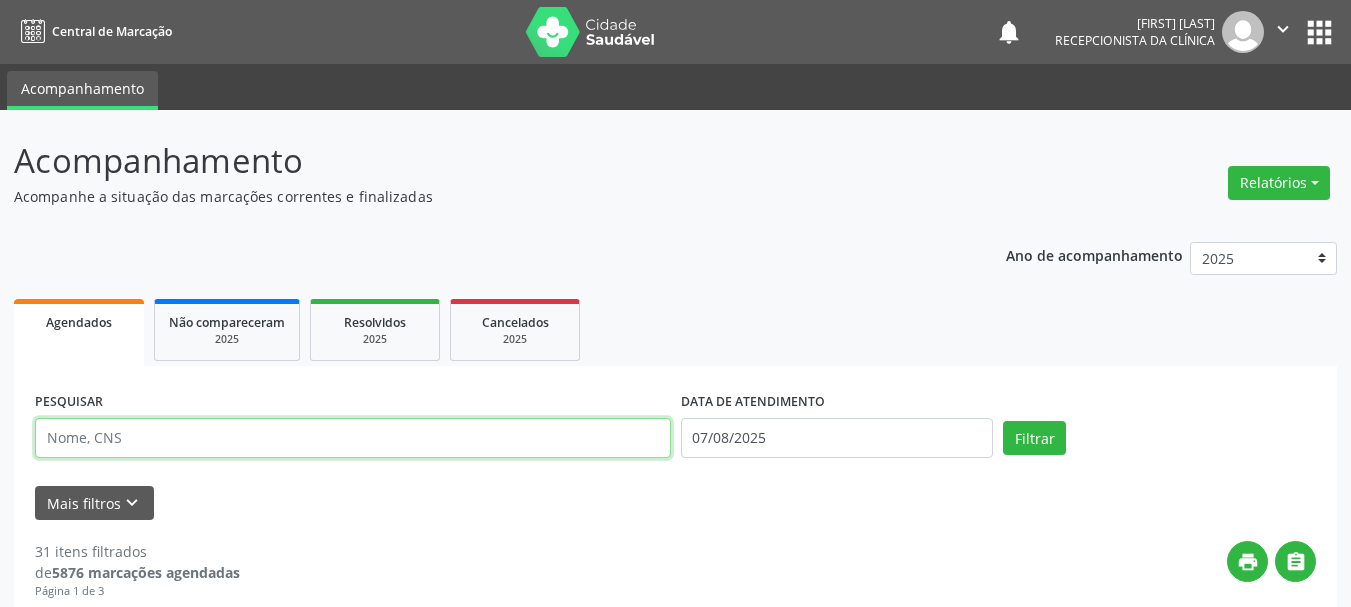 click at bounding box center [353, 438] 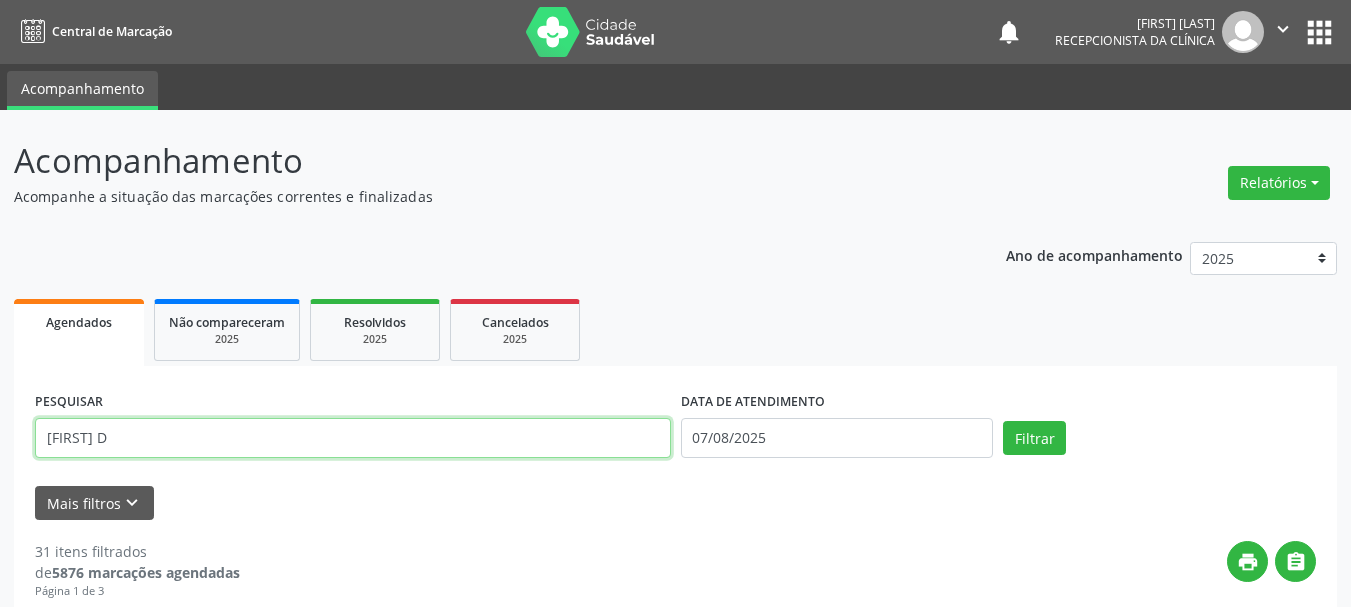 type on "[FIRST] D" 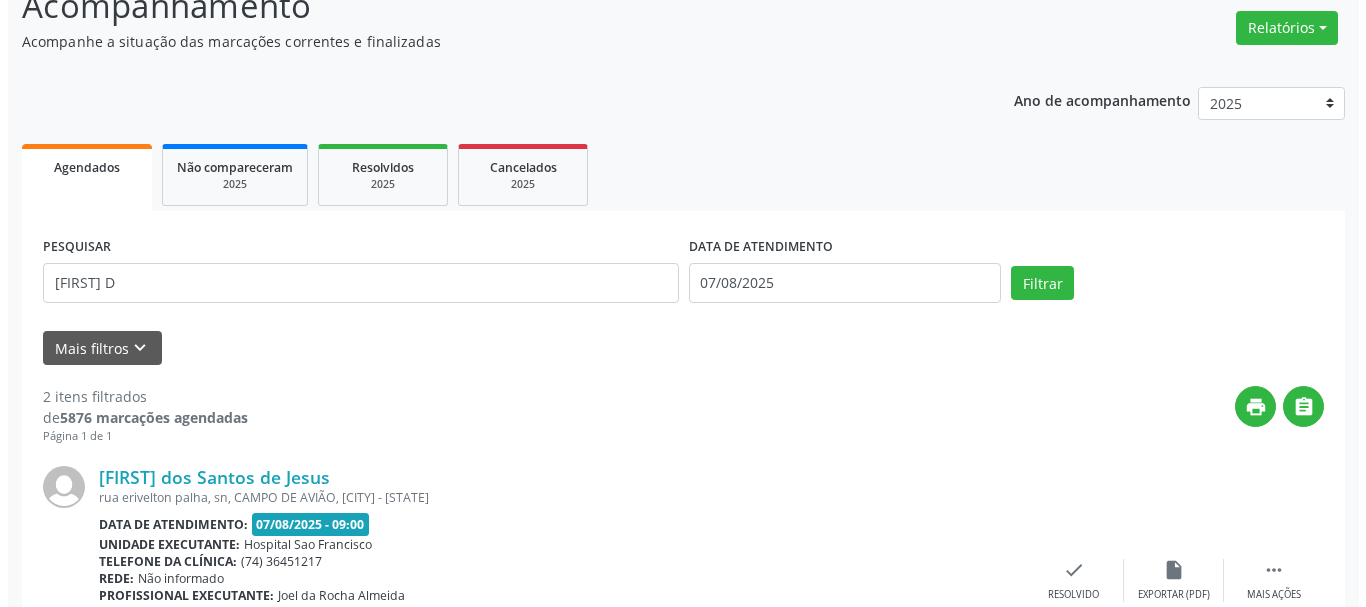 scroll, scrollTop: 300, scrollLeft: 0, axis: vertical 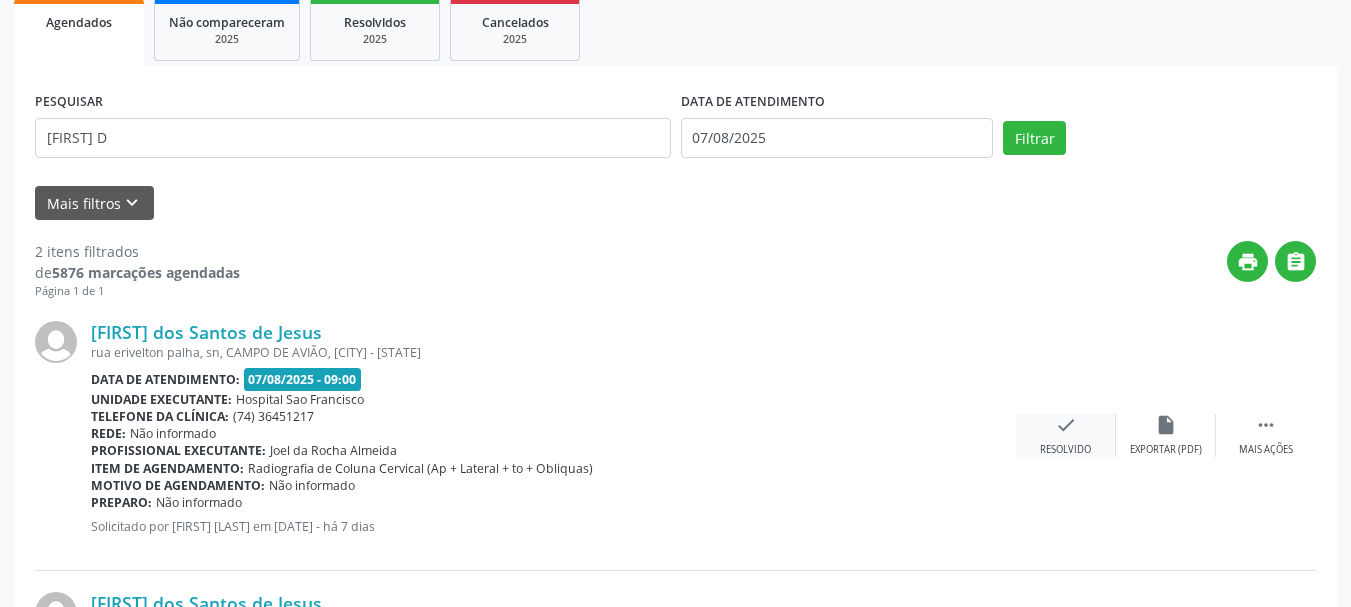 click on "check" at bounding box center (1066, 425) 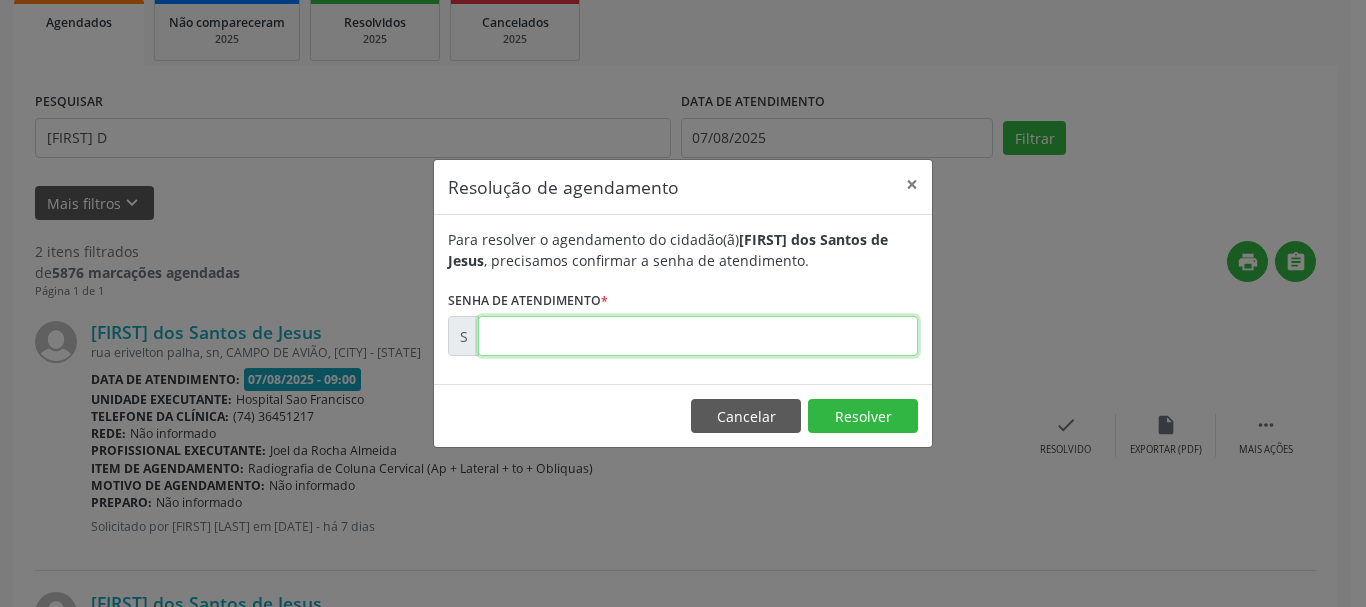 click at bounding box center (698, 336) 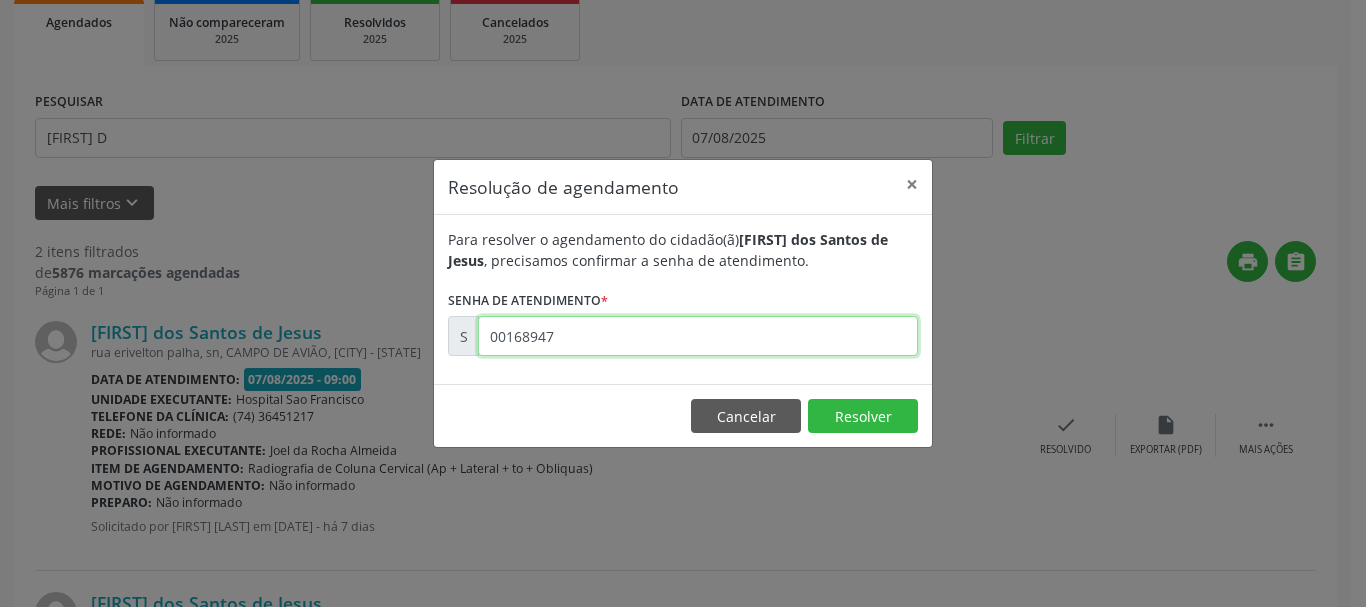 type on "00168947" 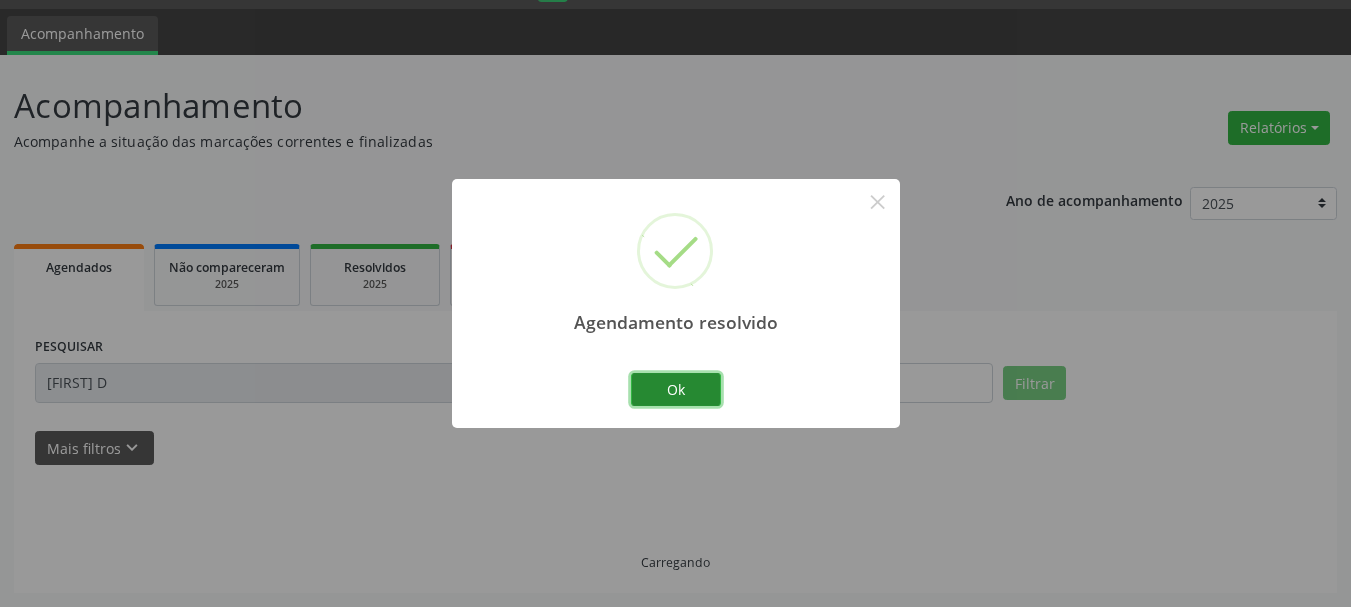 click on "Ok" at bounding box center (676, 390) 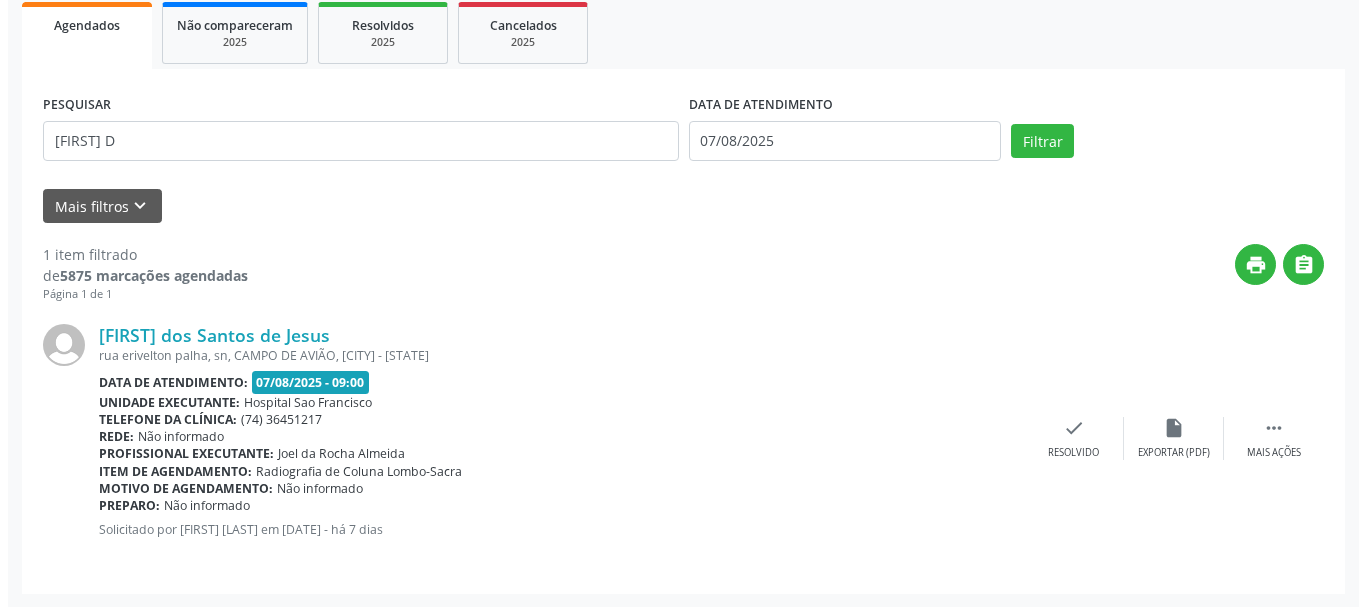 scroll, scrollTop: 298, scrollLeft: 0, axis: vertical 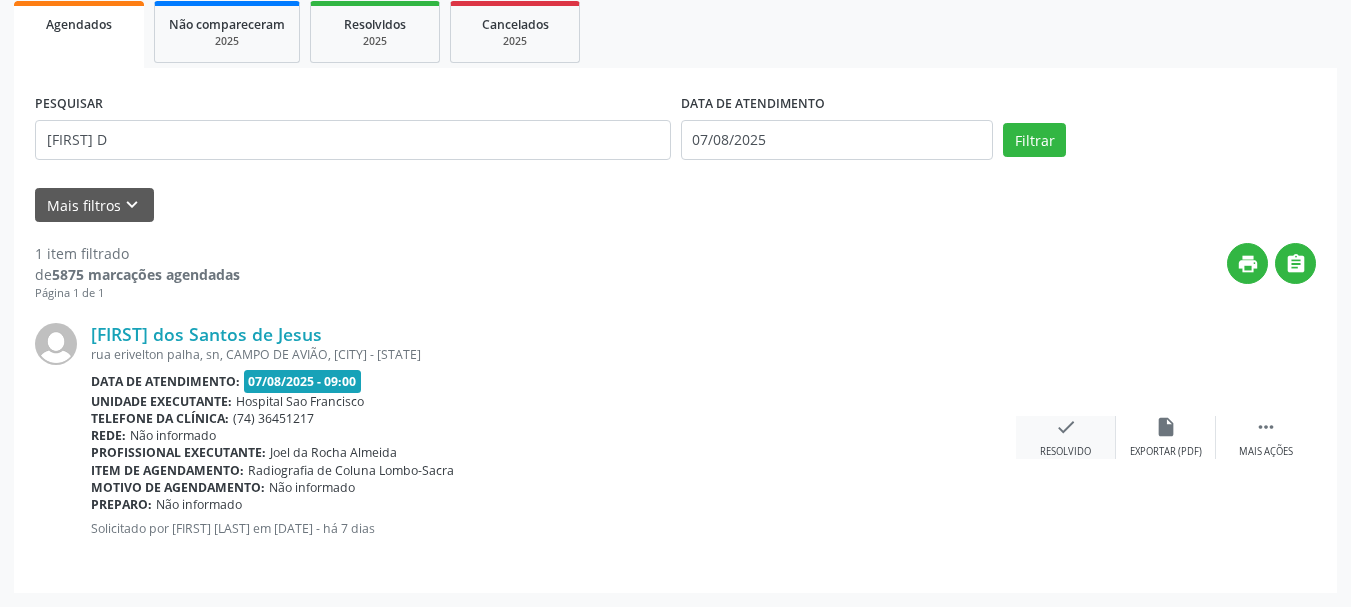 click on "check" at bounding box center (1066, 427) 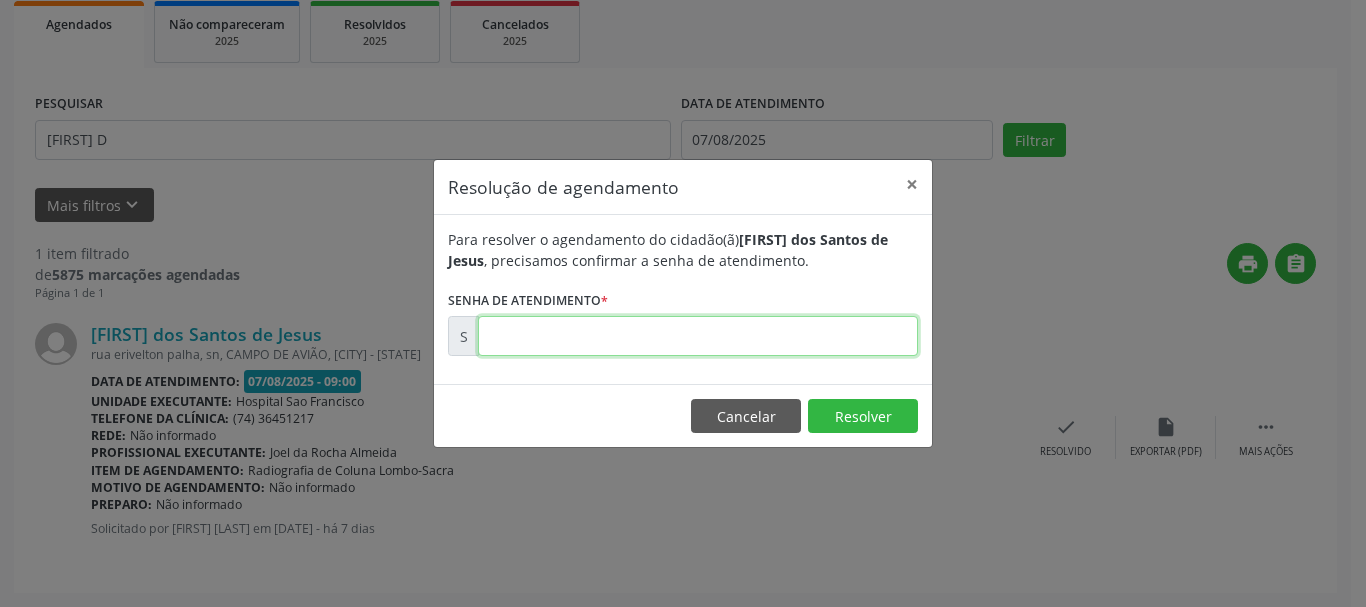 click at bounding box center [698, 336] 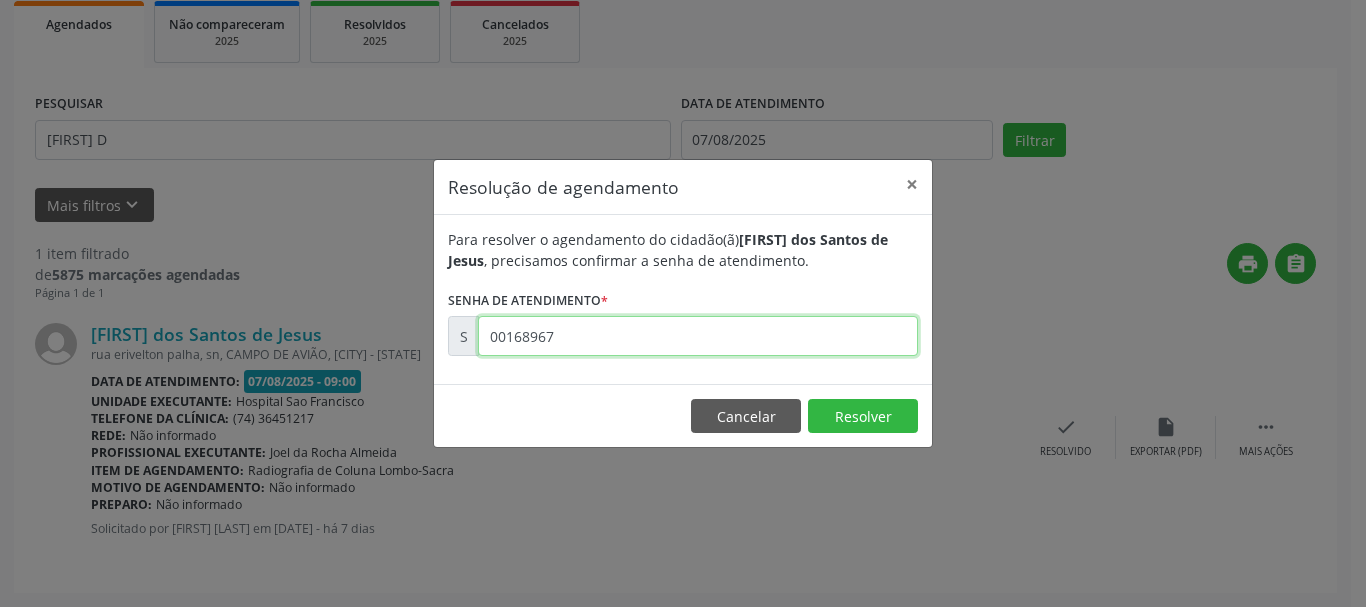 type on "00168967" 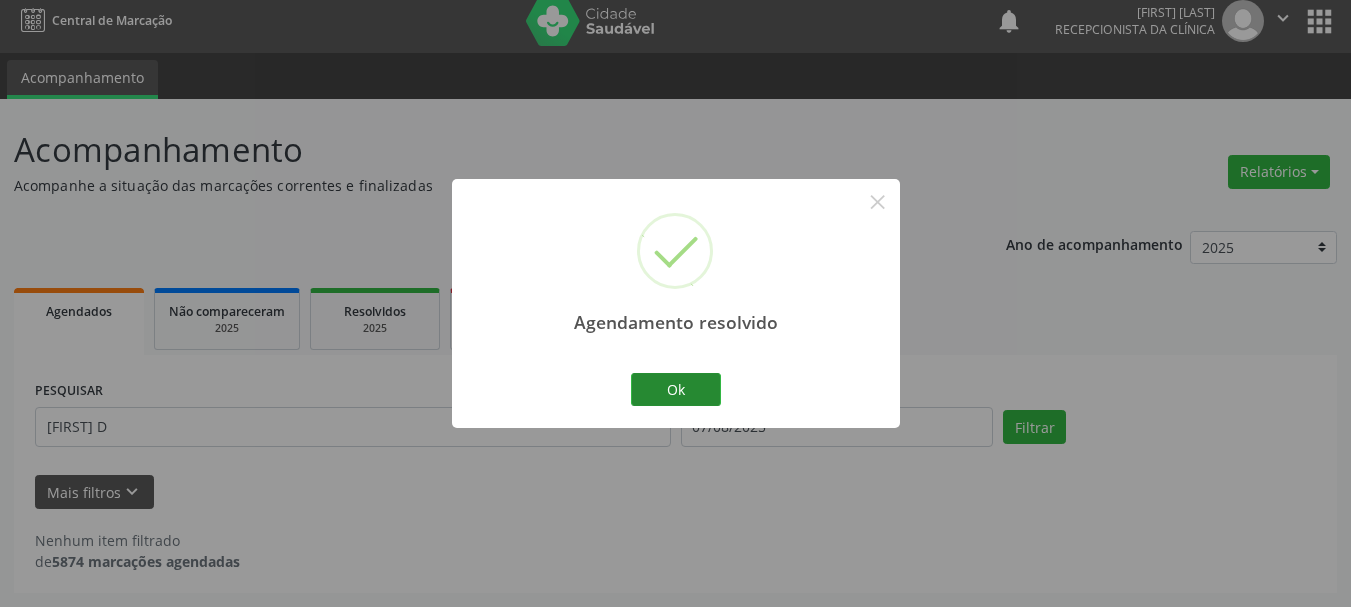 scroll, scrollTop: 11, scrollLeft: 0, axis: vertical 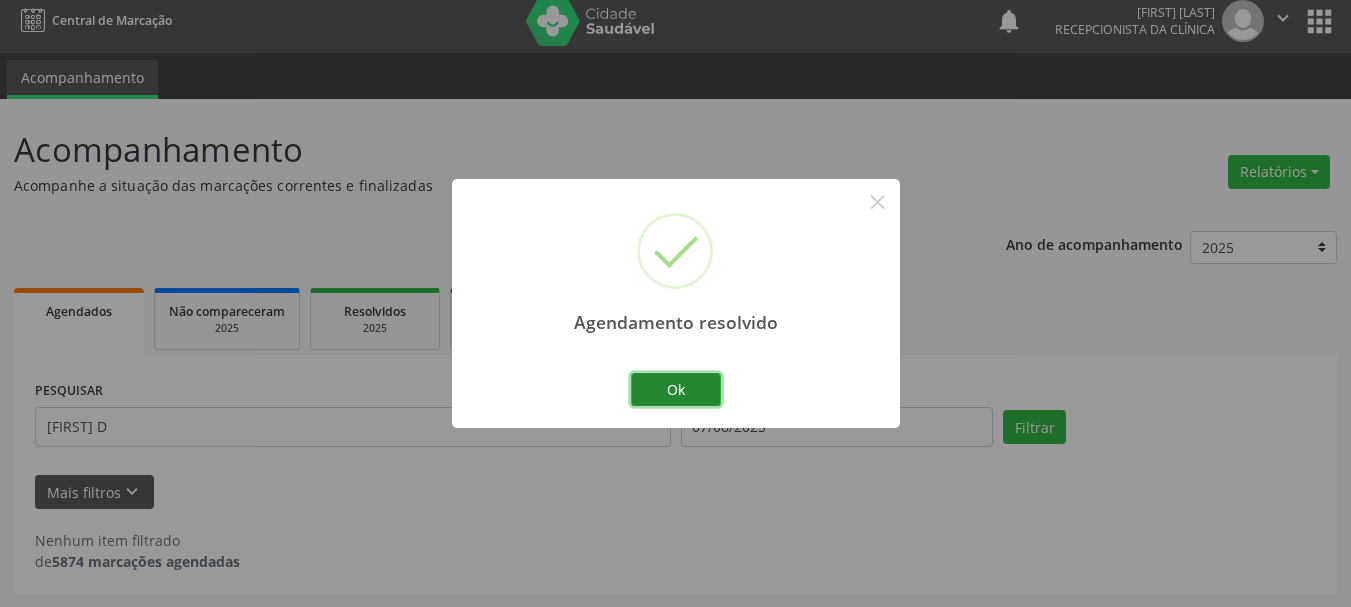 click on "Ok" at bounding box center [676, 390] 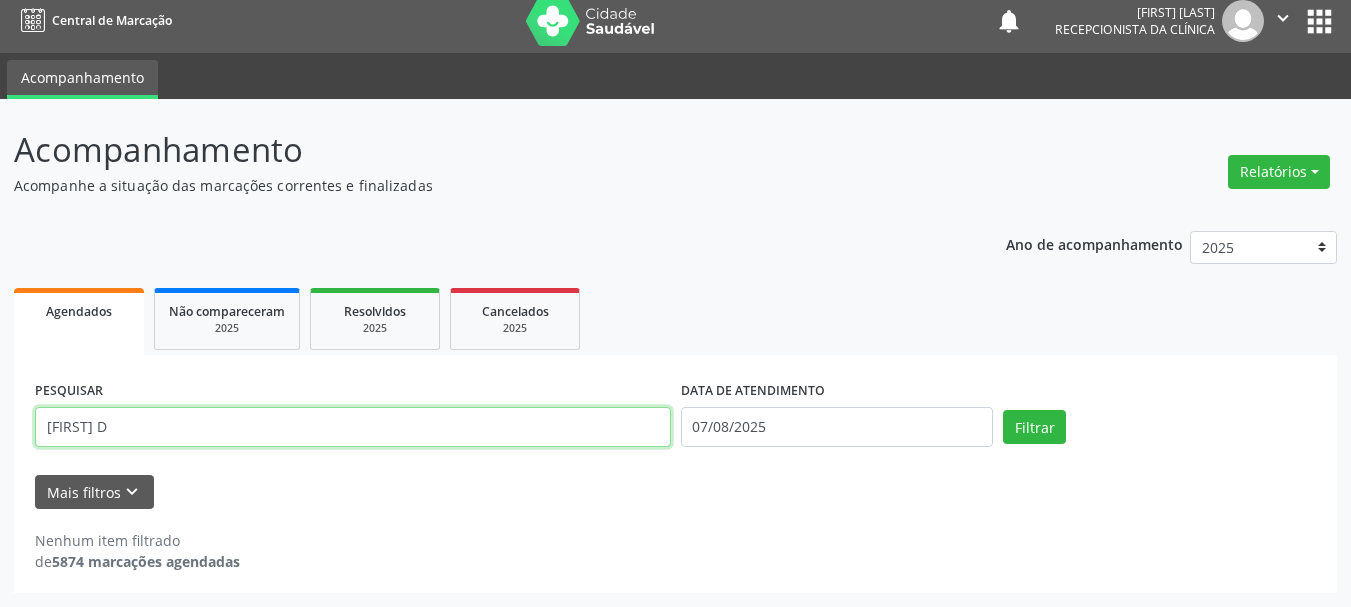 drag, startPoint x: 163, startPoint y: 424, endPoint x: 33, endPoint y: 430, distance: 130.13838 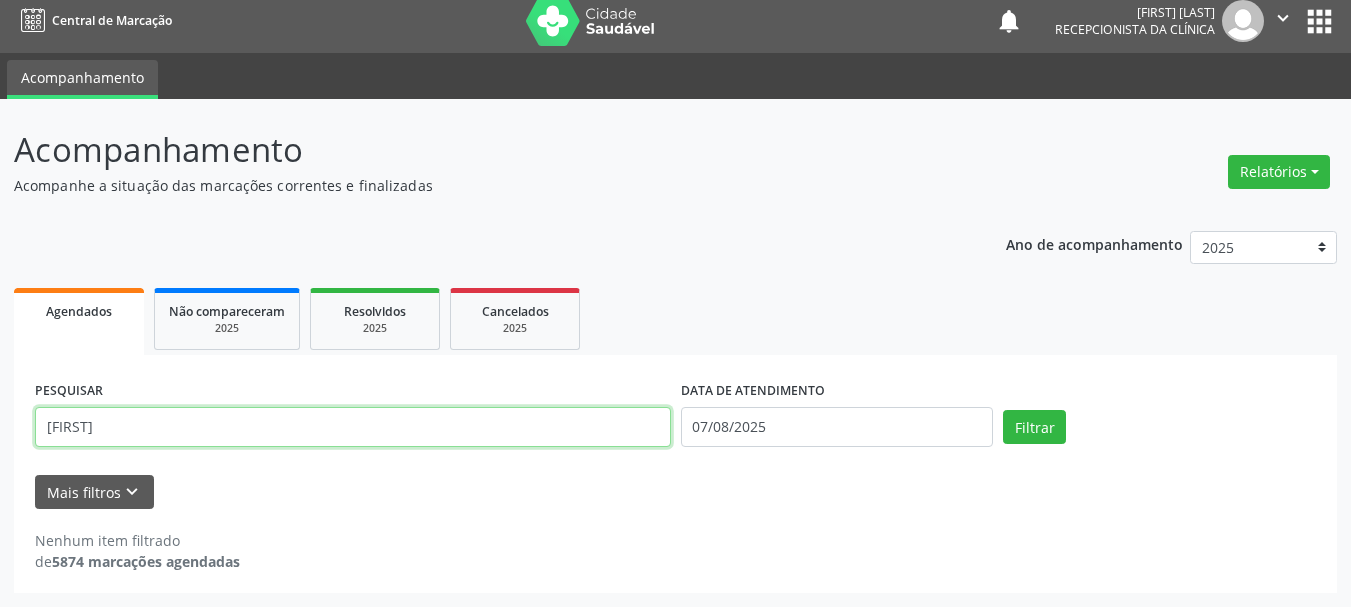 click on "Filtrar" at bounding box center [1034, 427] 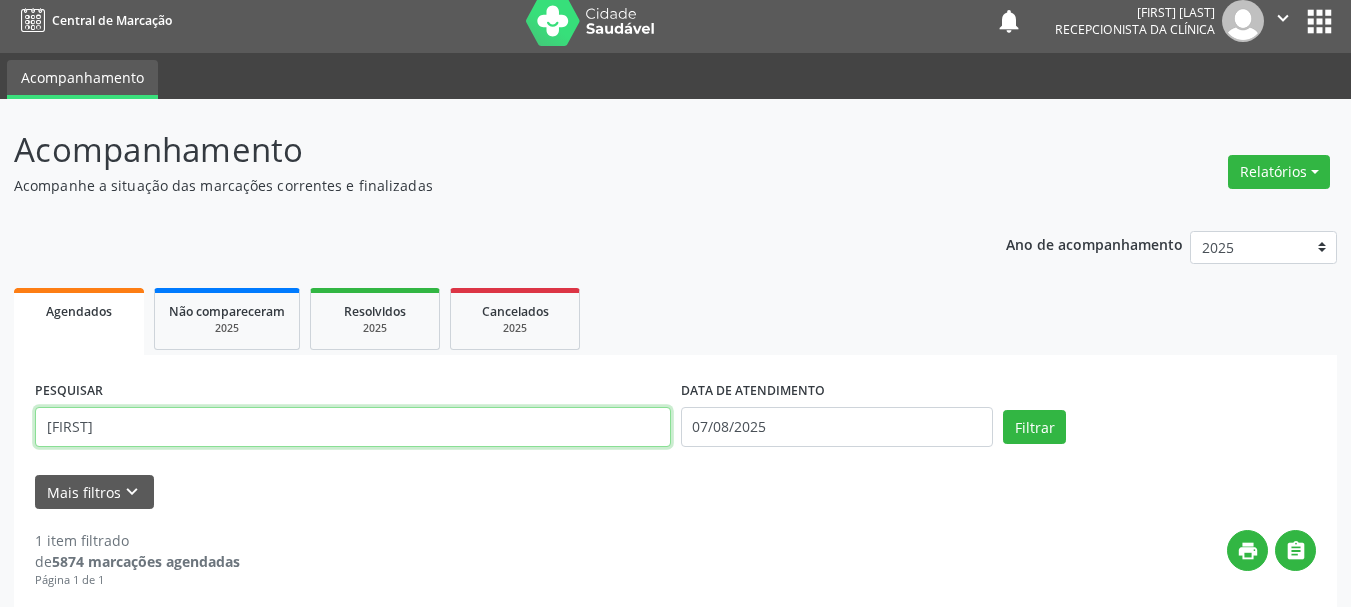 drag, startPoint x: 47, startPoint y: 392, endPoint x: 0, endPoint y: 380, distance: 48.507732 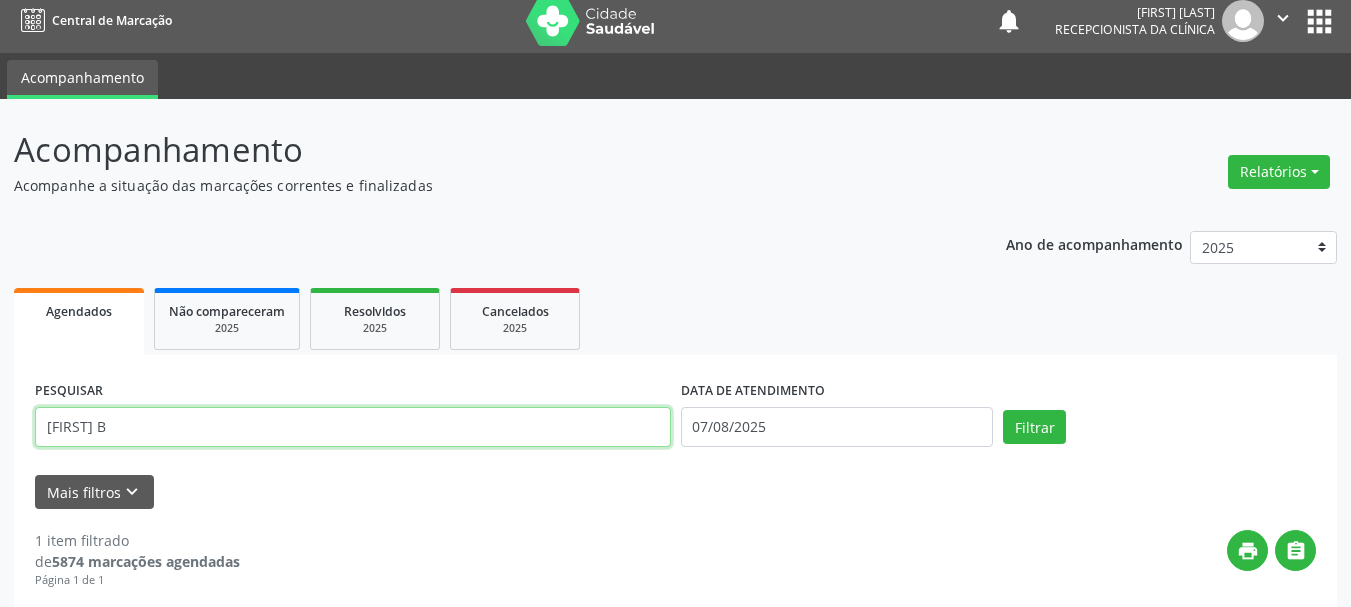 type on "[FIRST] B" 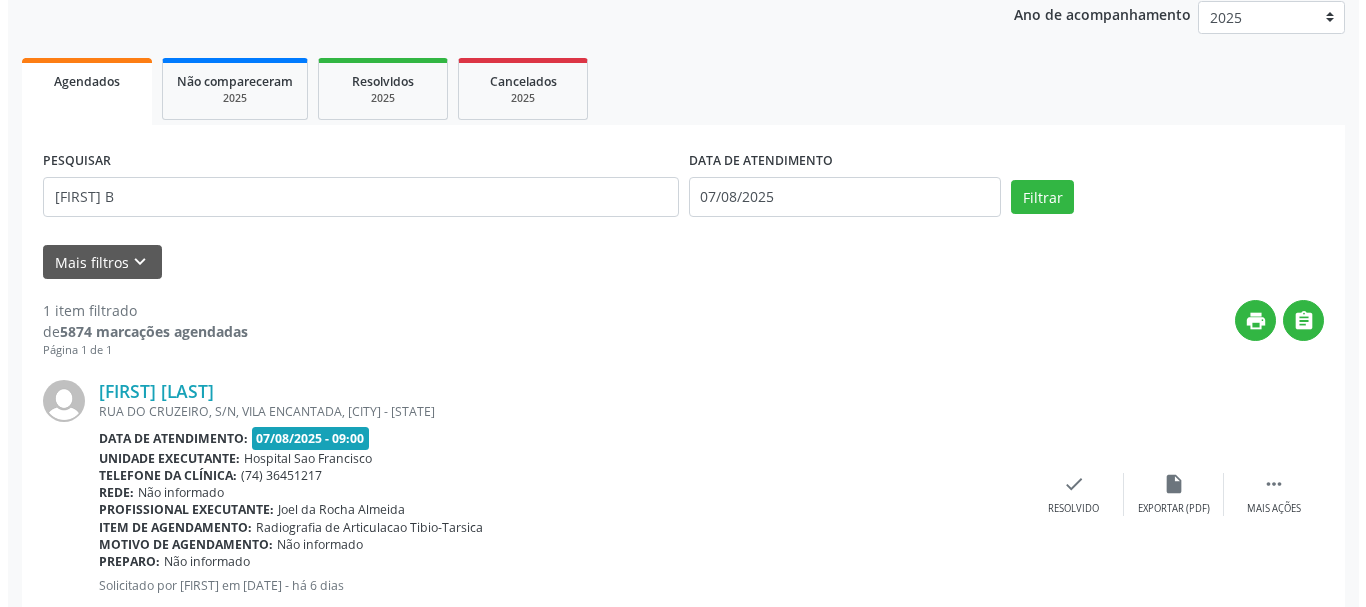 scroll, scrollTop: 276, scrollLeft: 0, axis: vertical 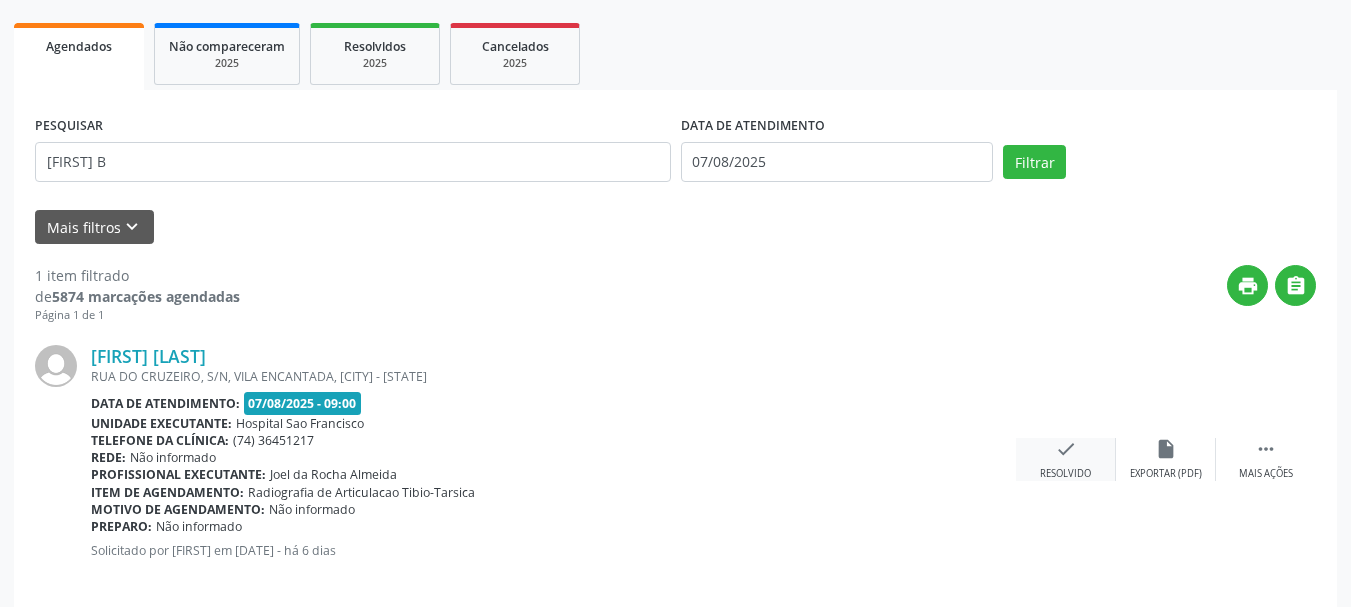 click on "Resolvido" at bounding box center (1065, 474) 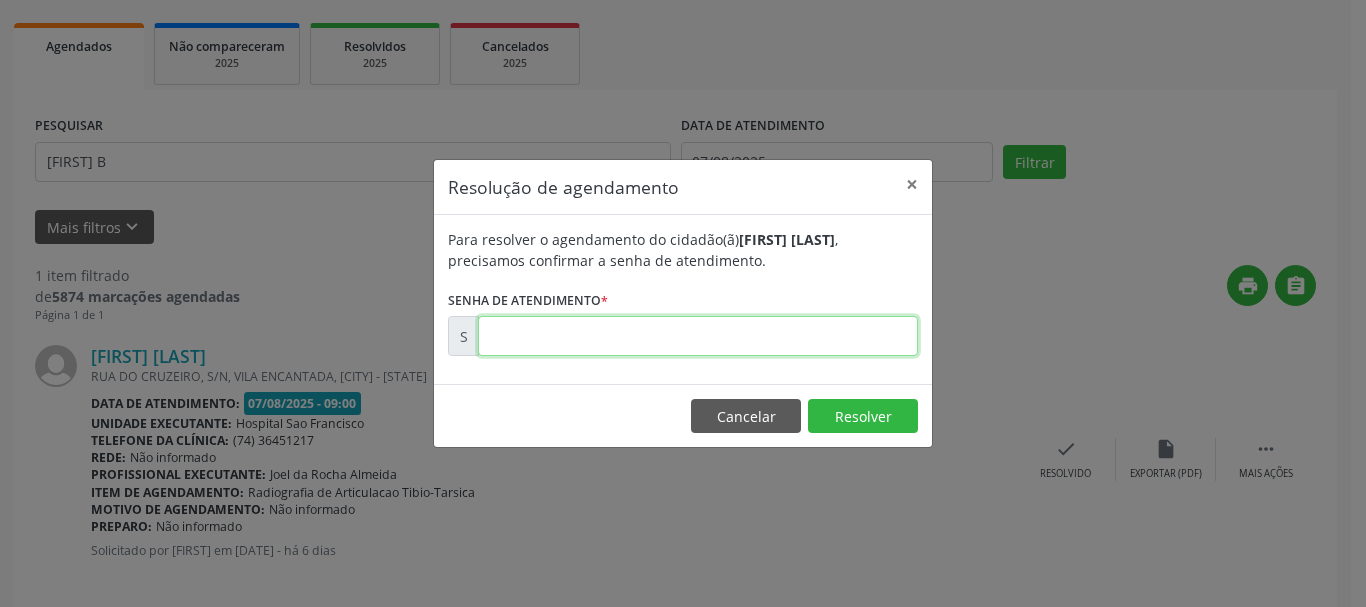 drag, startPoint x: 856, startPoint y: 342, endPoint x: 884, endPoint y: 312, distance: 41.036568 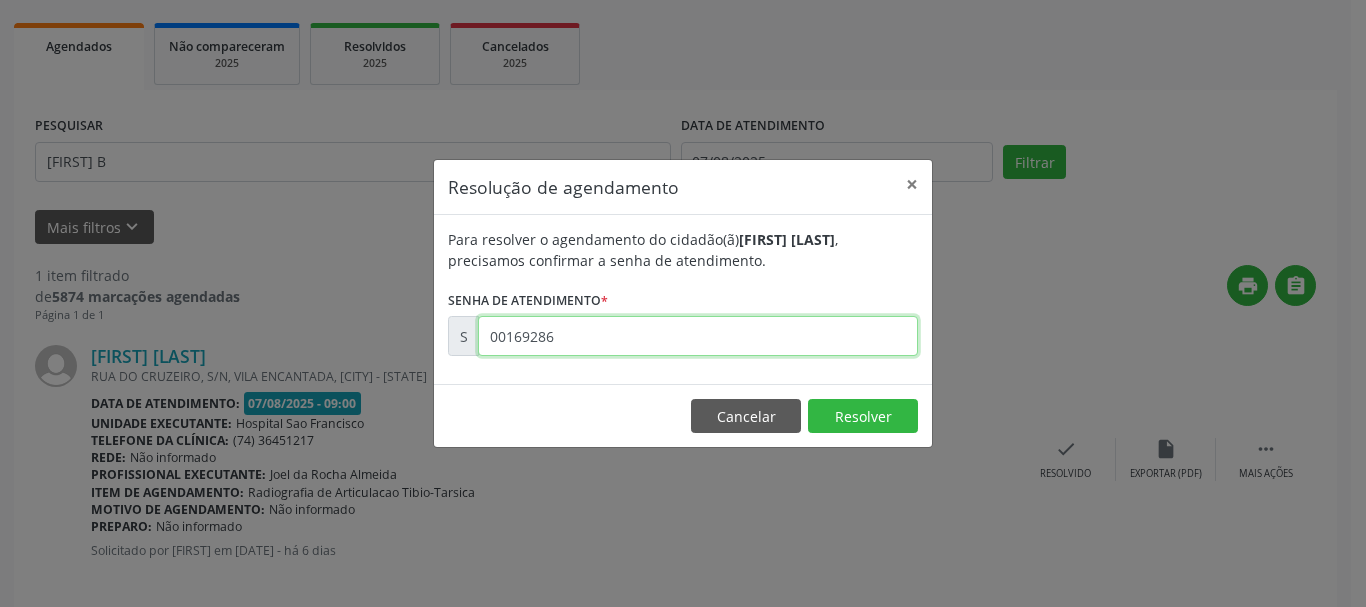 type on "00169286" 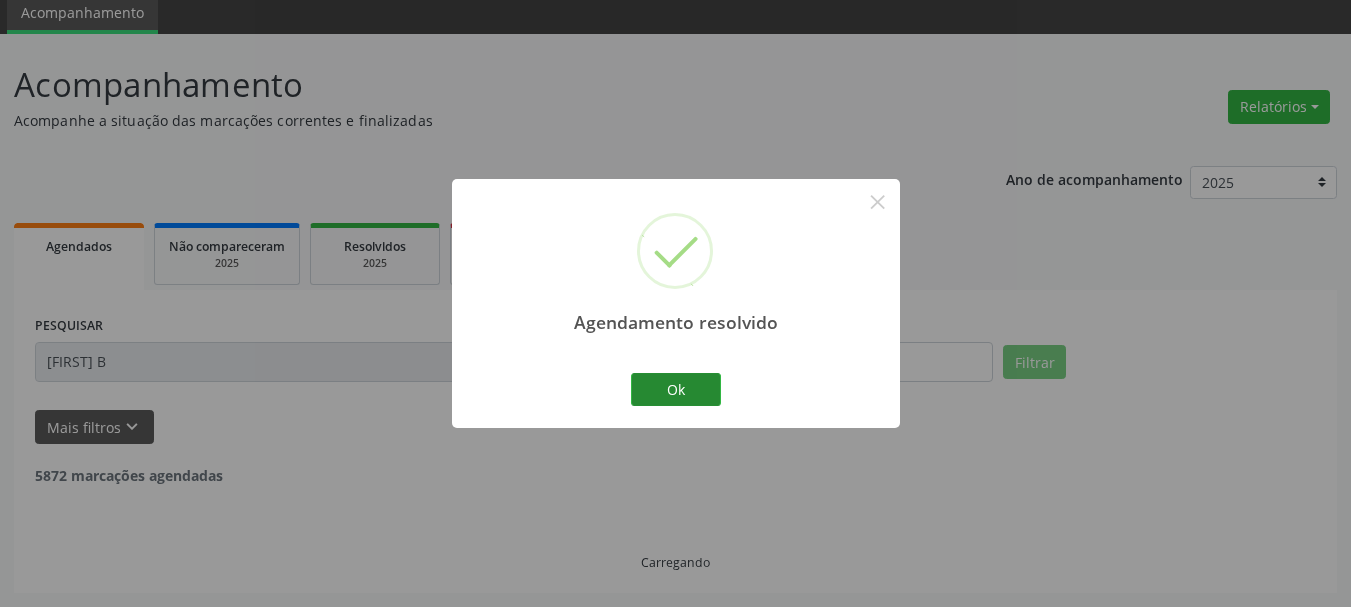 scroll, scrollTop: 11, scrollLeft: 0, axis: vertical 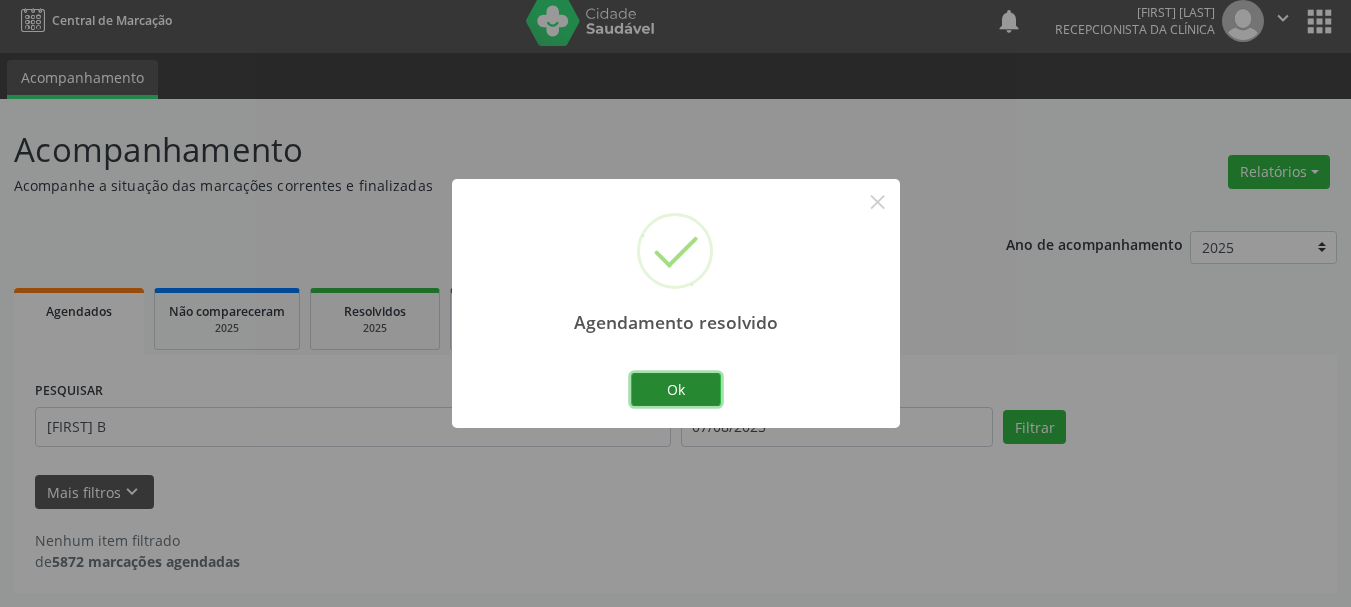 click on "Ok" at bounding box center (676, 390) 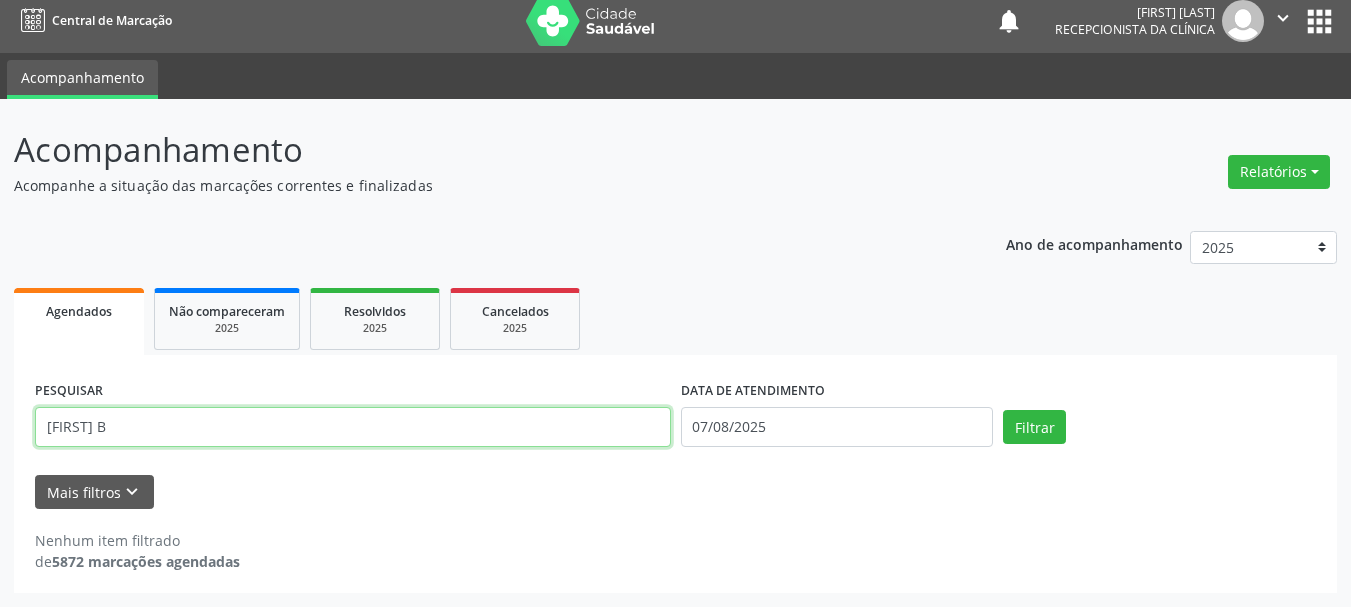 drag, startPoint x: 129, startPoint y: 439, endPoint x: 0, endPoint y: 437, distance: 129.0155 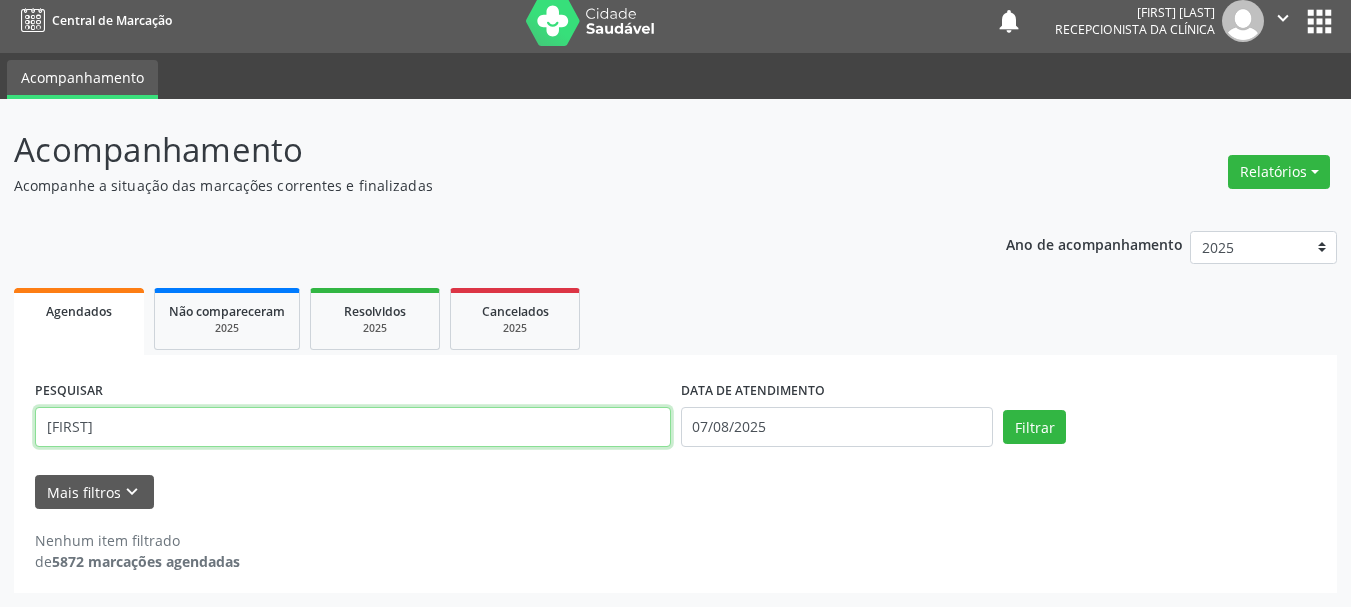 type on "[FIRST]" 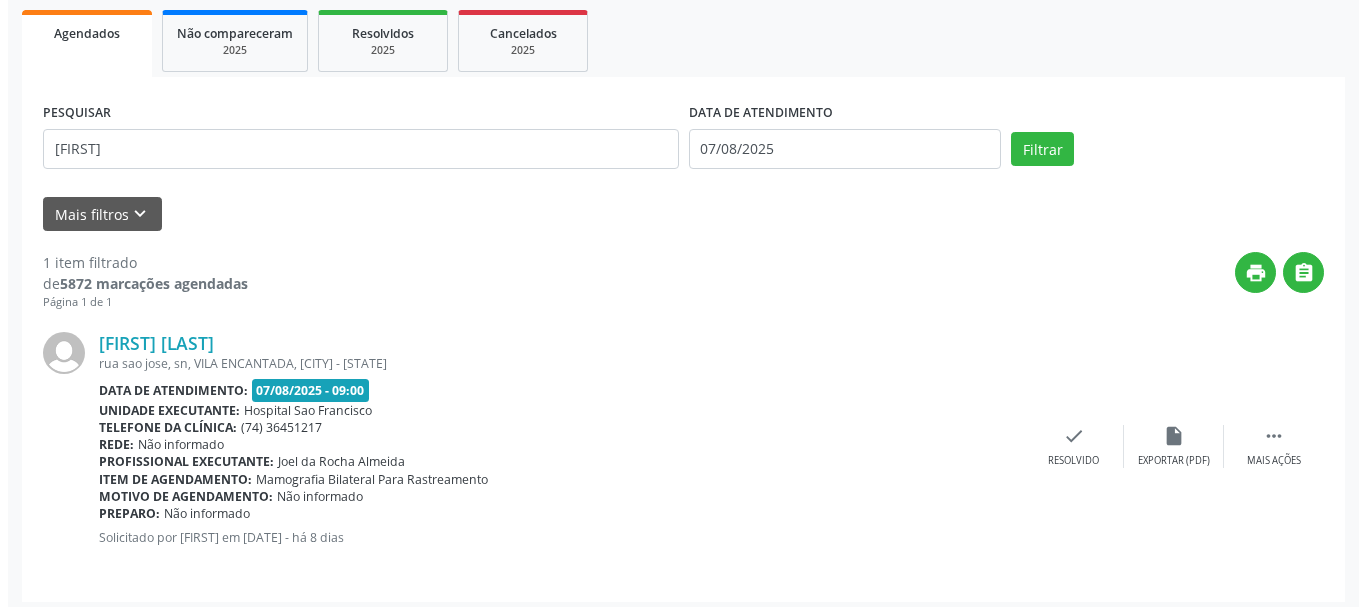 scroll, scrollTop: 298, scrollLeft: 0, axis: vertical 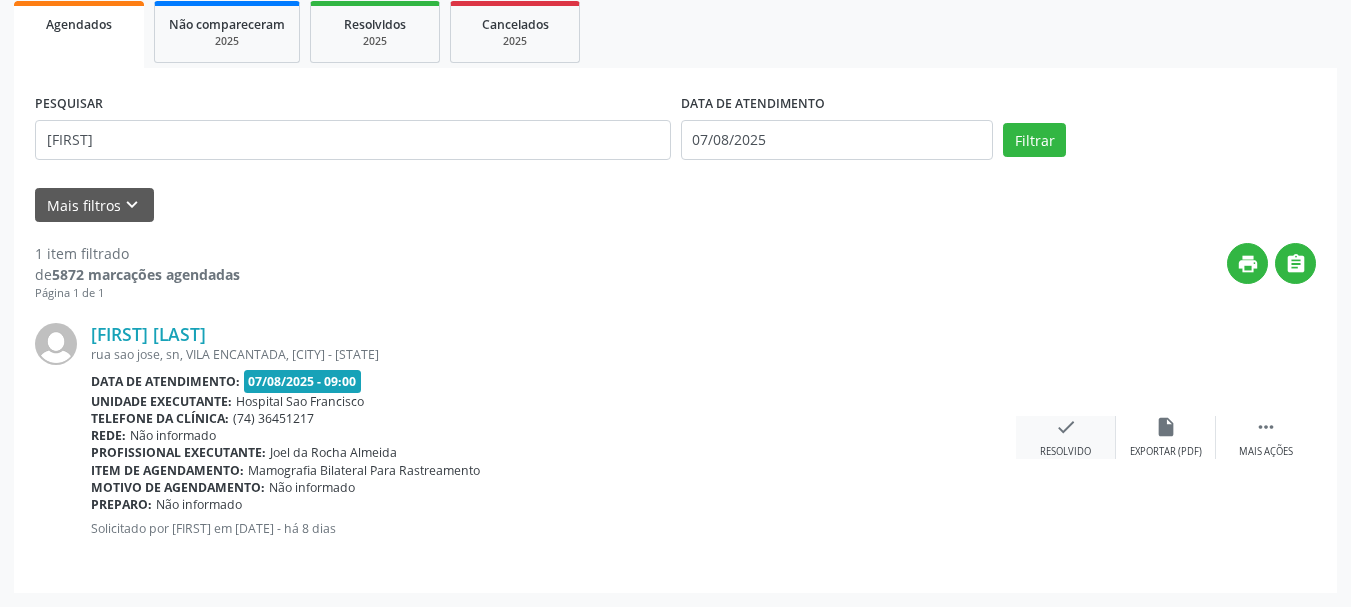 click on "check" at bounding box center (1066, 427) 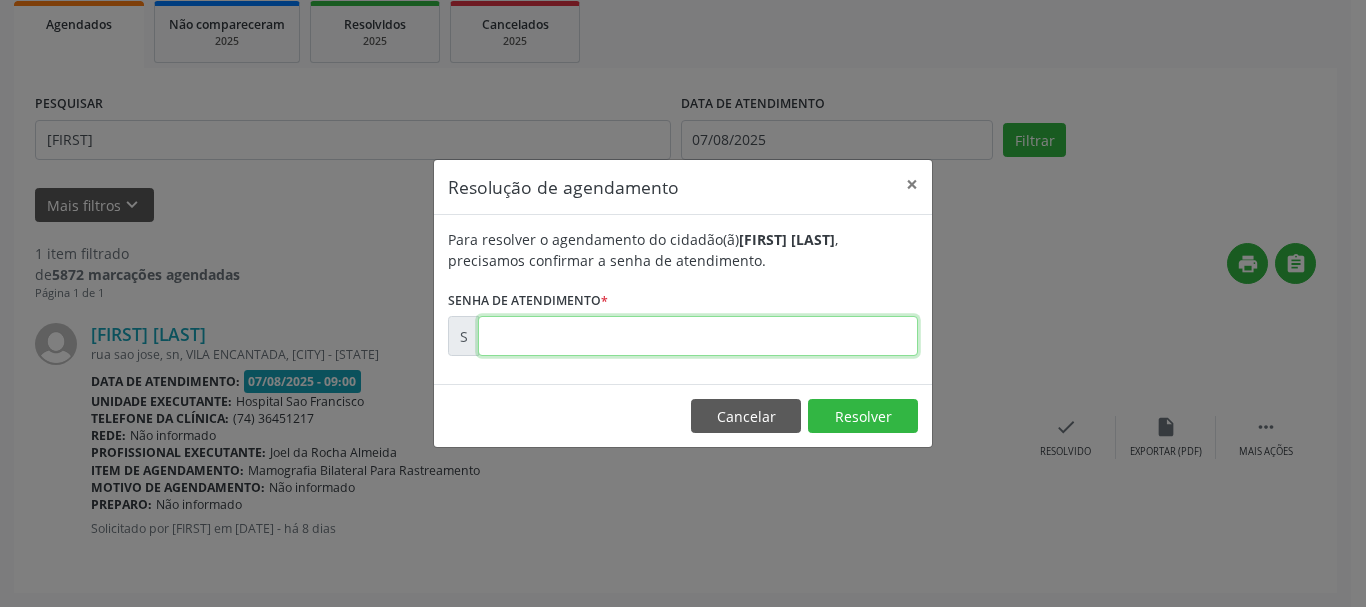 click at bounding box center (698, 336) 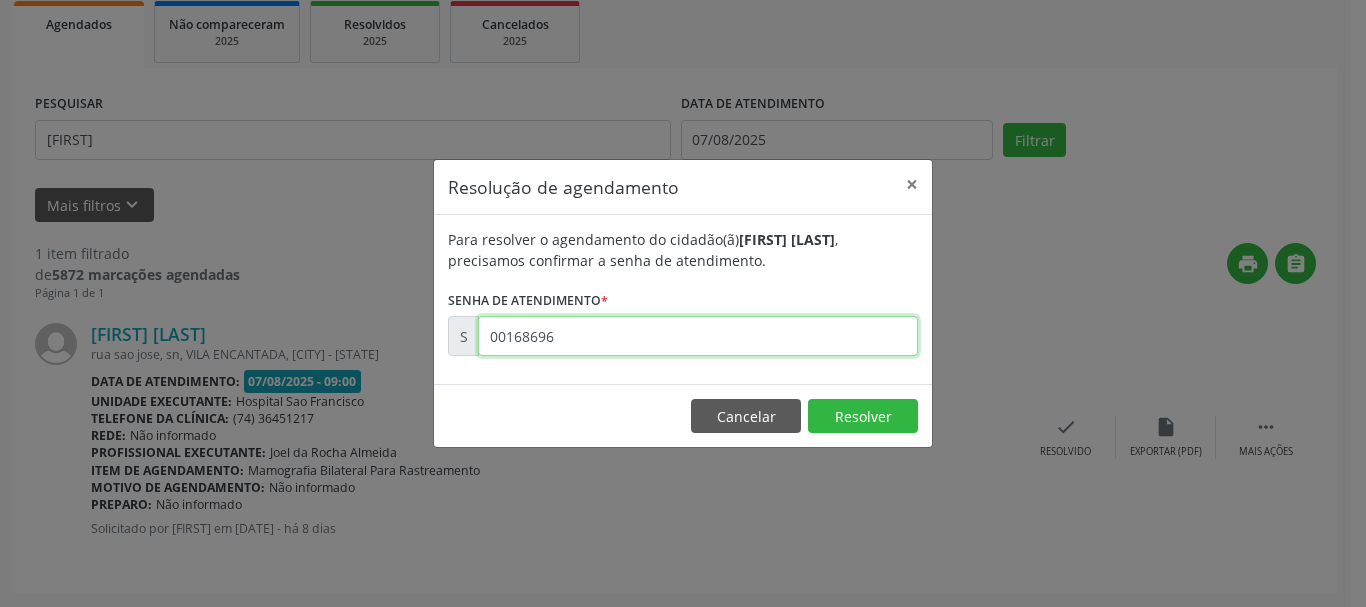 type on "00168696" 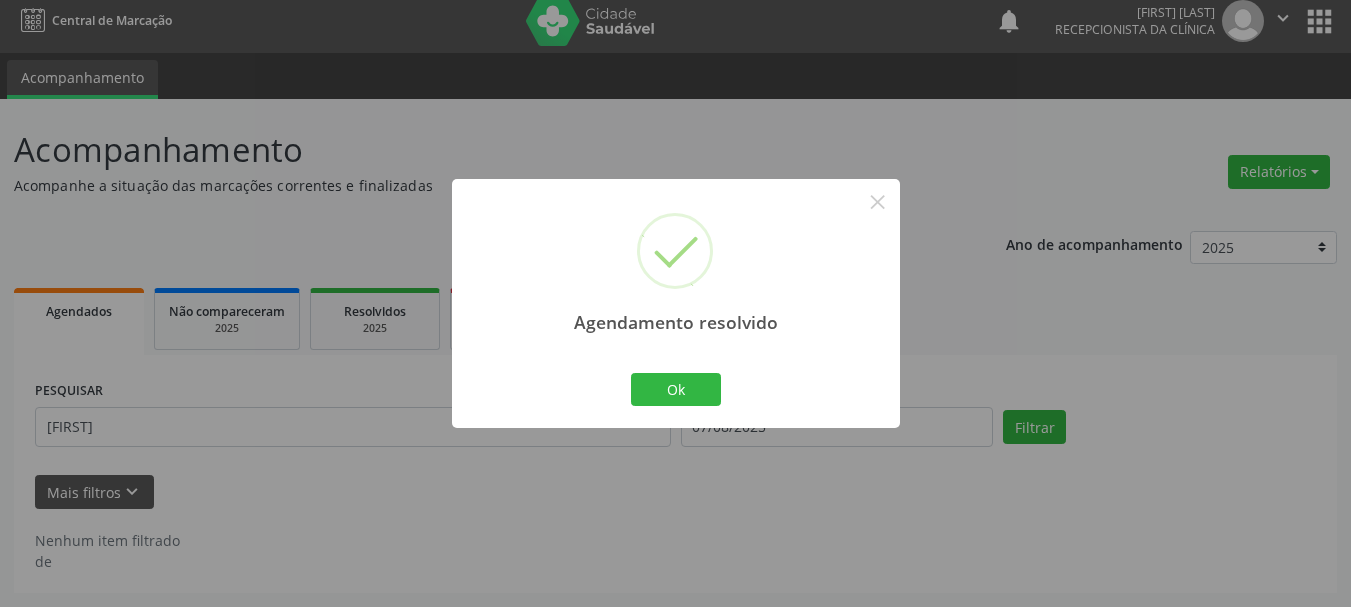 scroll, scrollTop: 11, scrollLeft: 0, axis: vertical 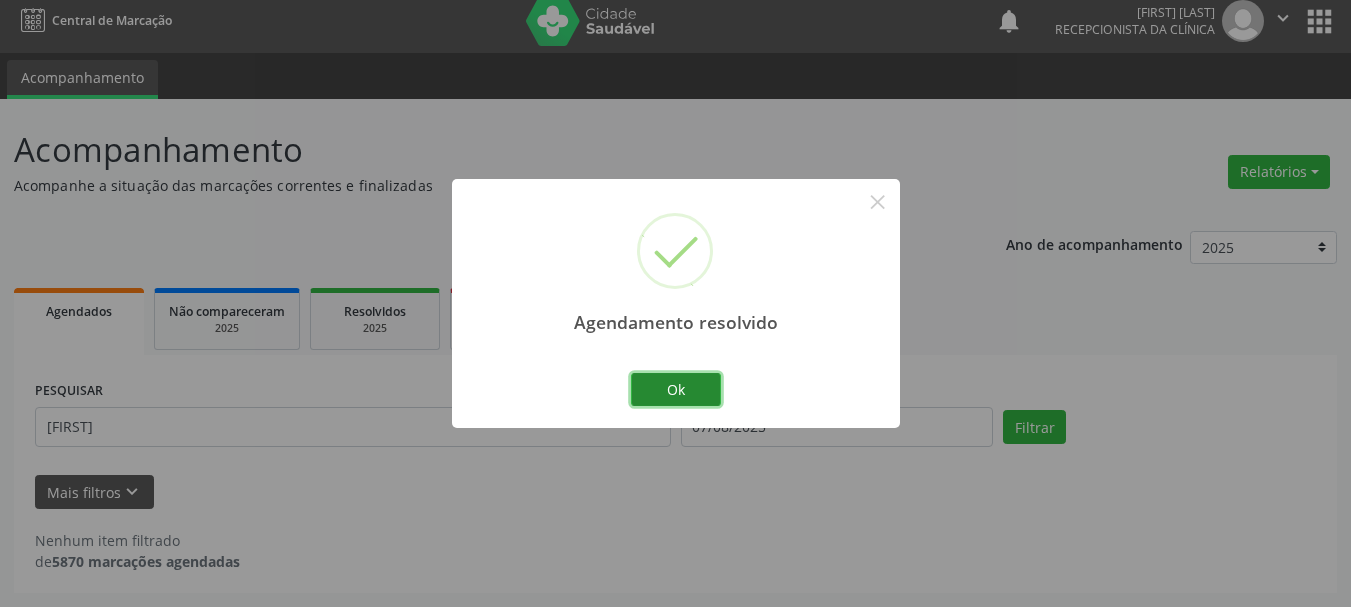 drag, startPoint x: 684, startPoint y: 400, endPoint x: 521, endPoint y: 4, distance: 428.23474 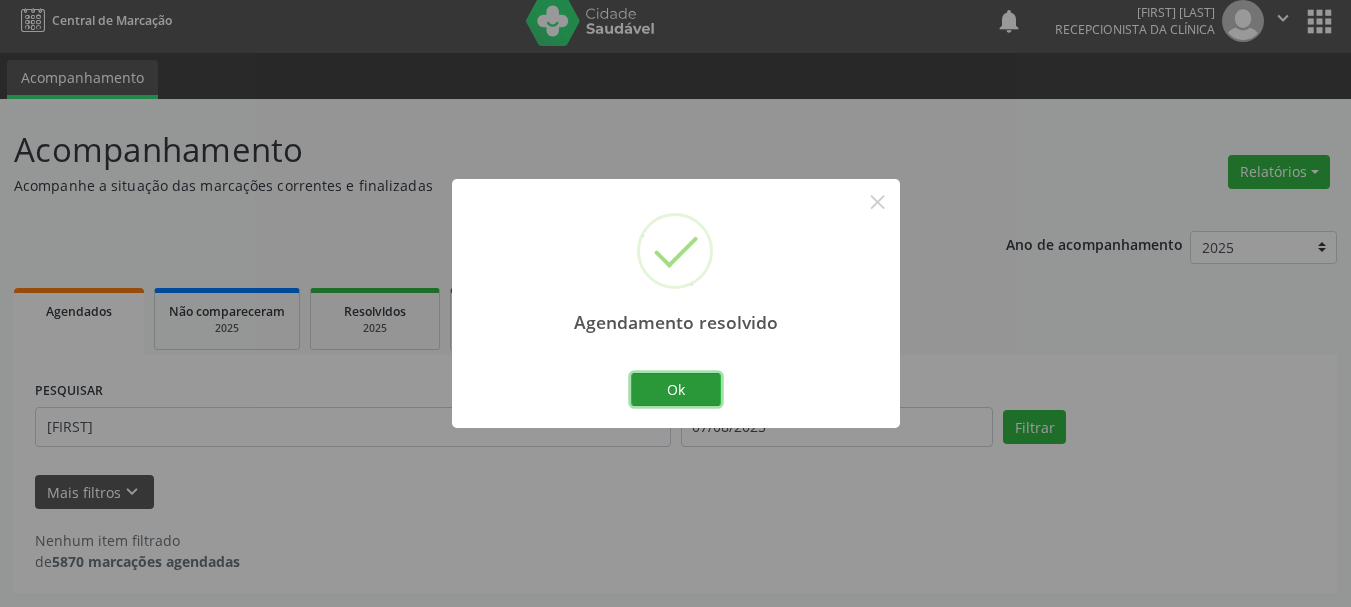click on "Ok" at bounding box center [676, 390] 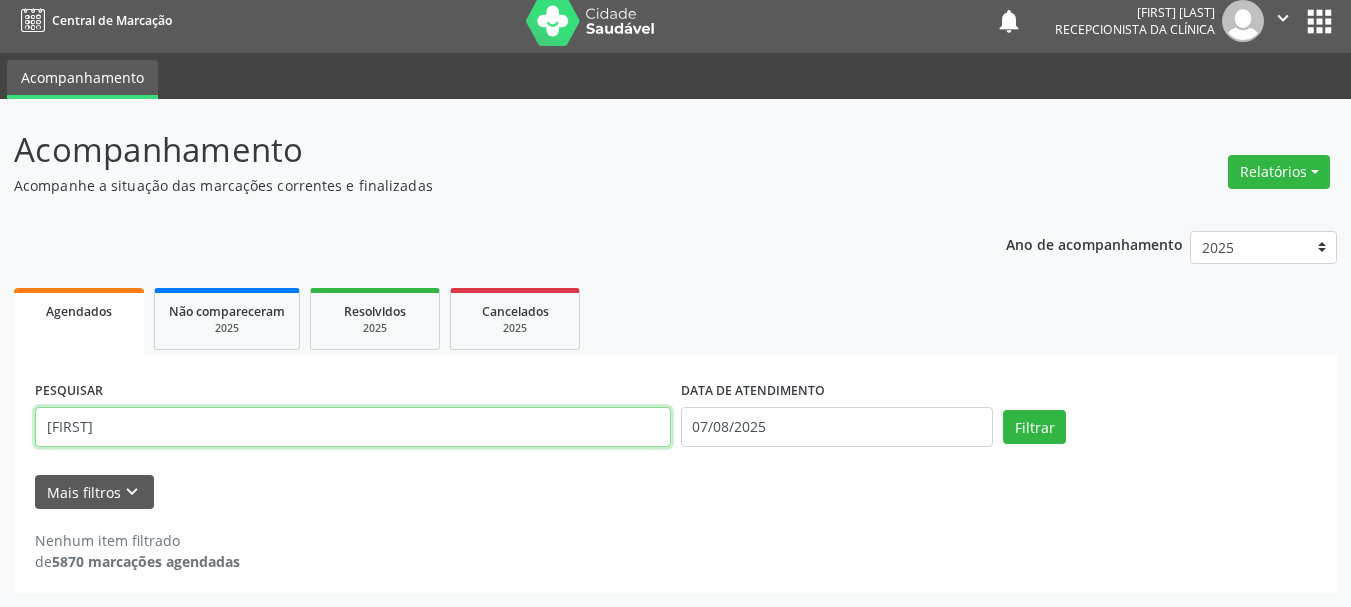 drag, startPoint x: 176, startPoint y: 415, endPoint x: 110, endPoint y: 309, distance: 124.86793 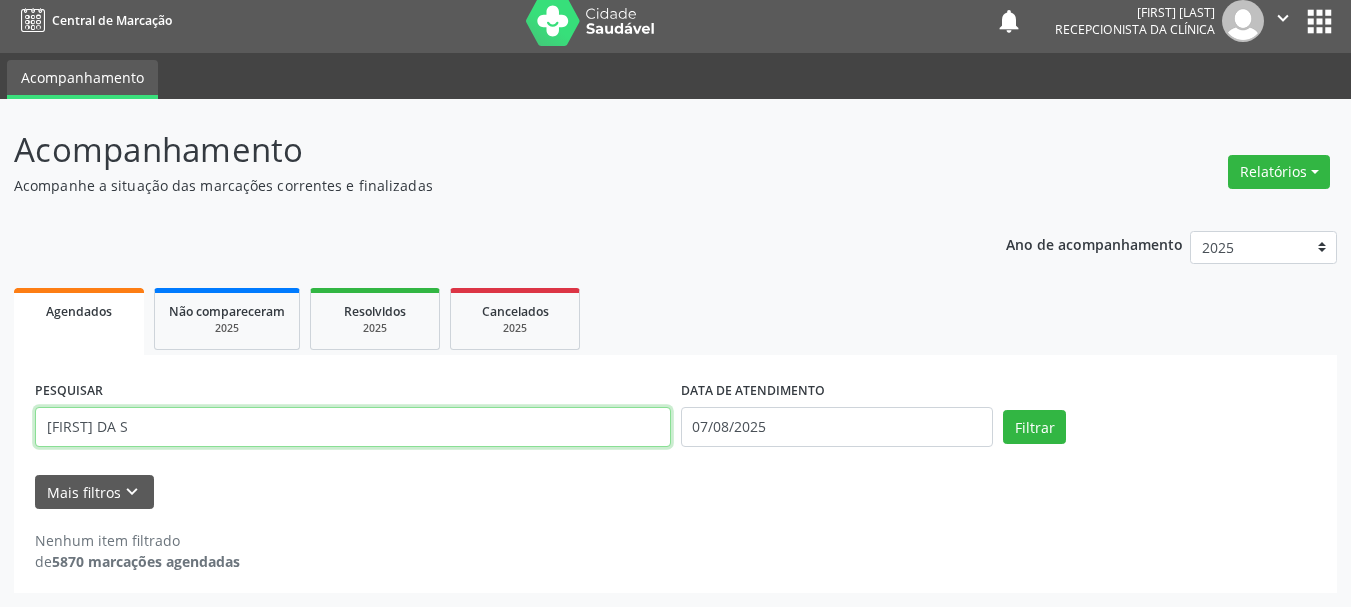 type on "[FIRST] DA S" 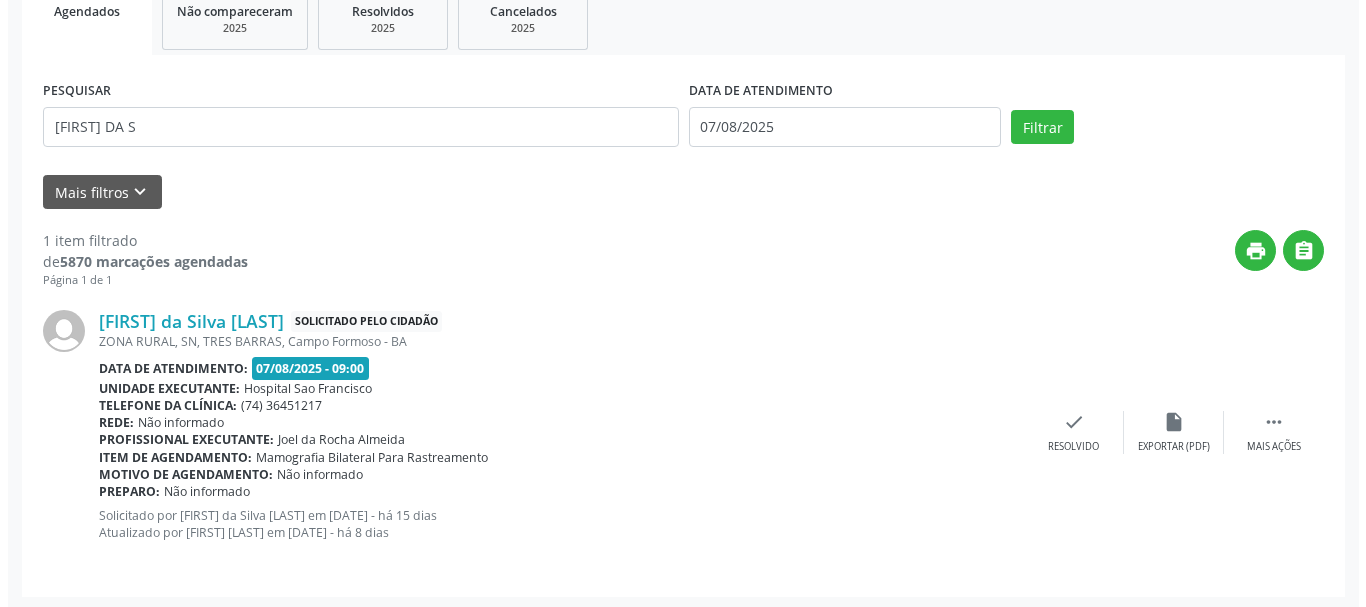 scroll, scrollTop: 315, scrollLeft: 0, axis: vertical 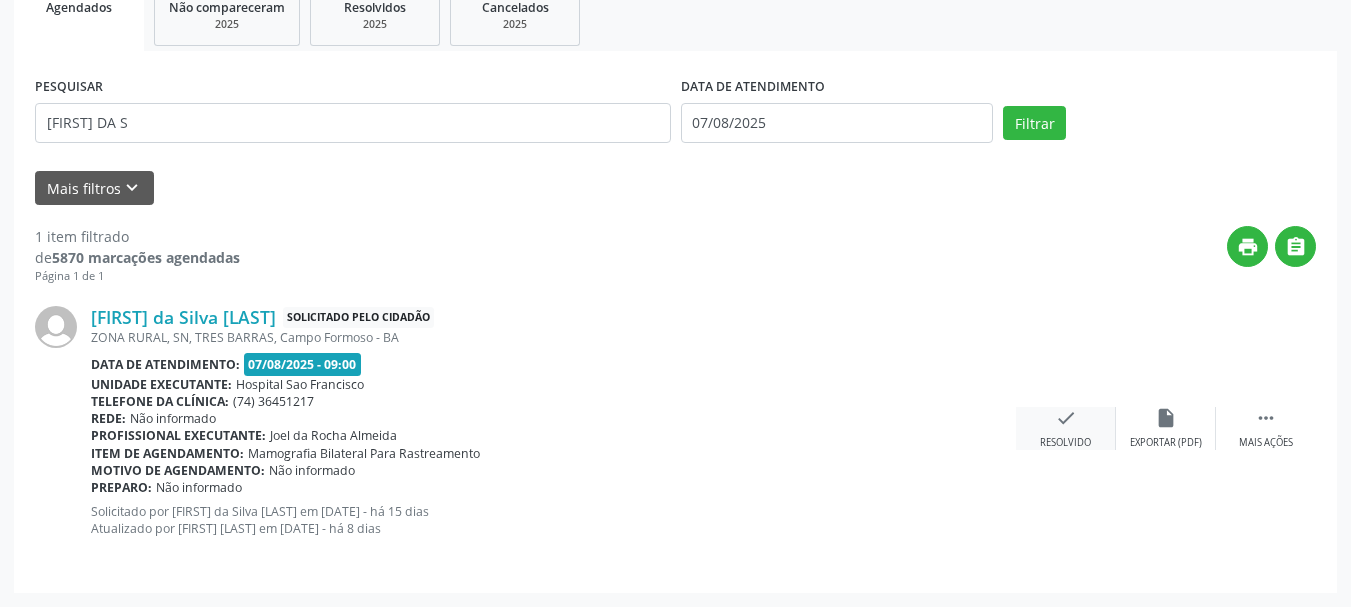 click on "check" at bounding box center [1066, 418] 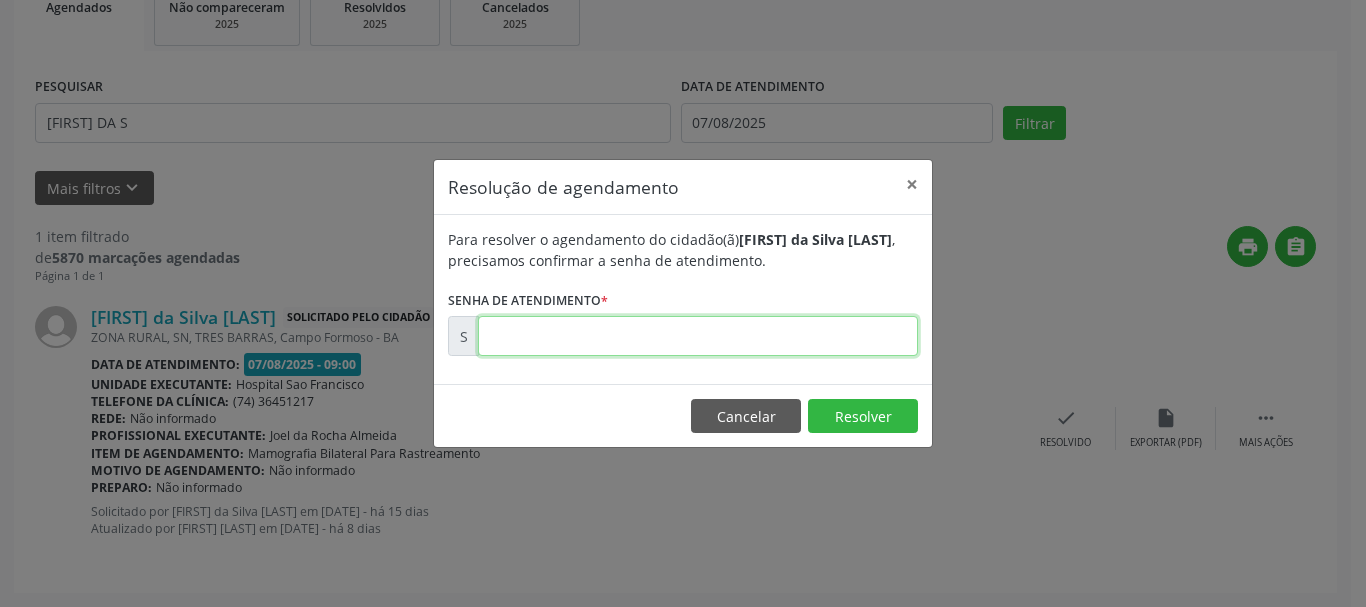 click at bounding box center (698, 336) 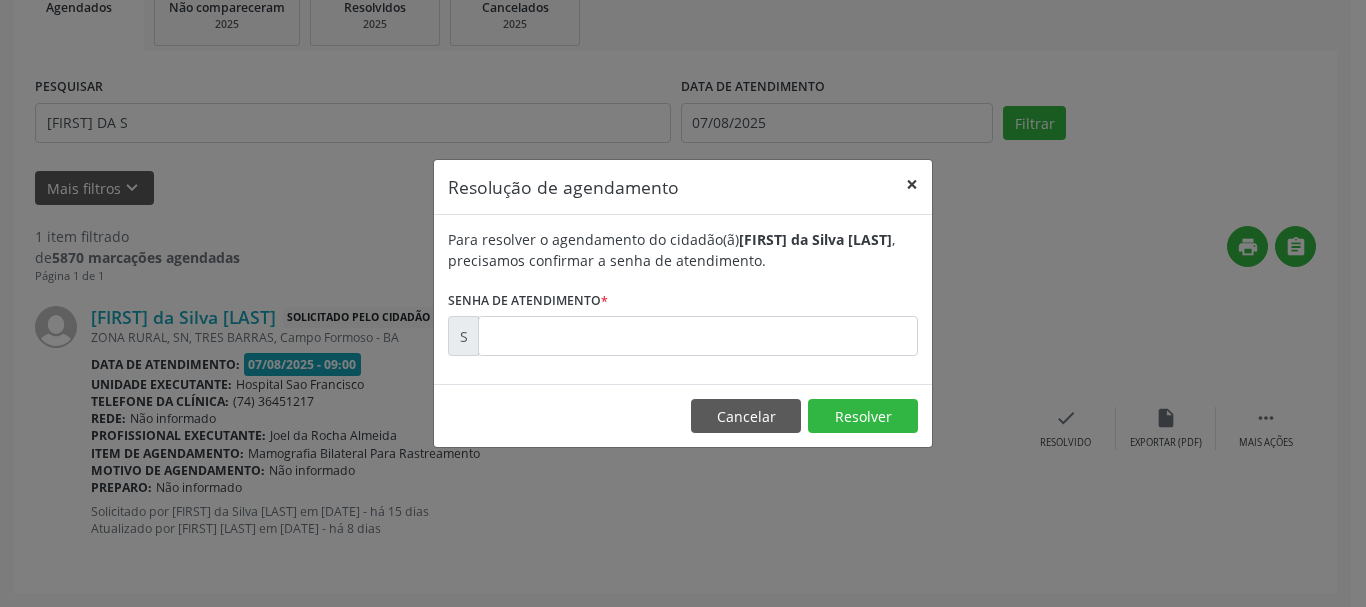 drag, startPoint x: 905, startPoint y: 182, endPoint x: 924, endPoint y: 194, distance: 22.472204 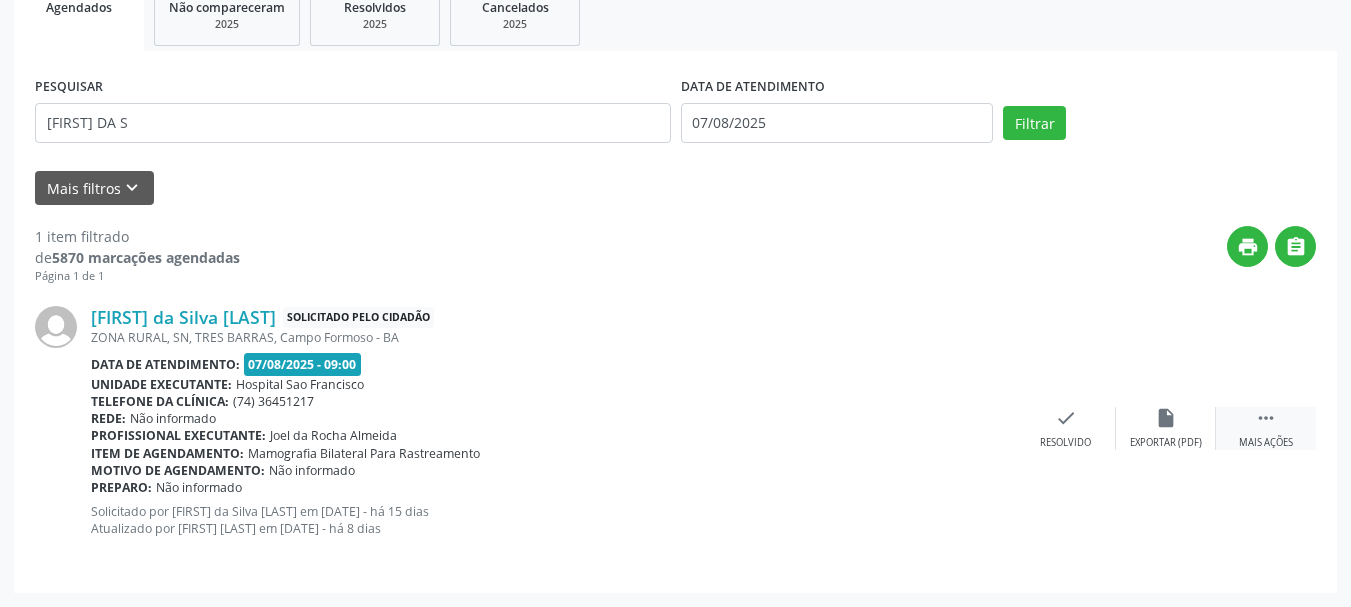 click on "
Mais ações" at bounding box center (1266, 428) 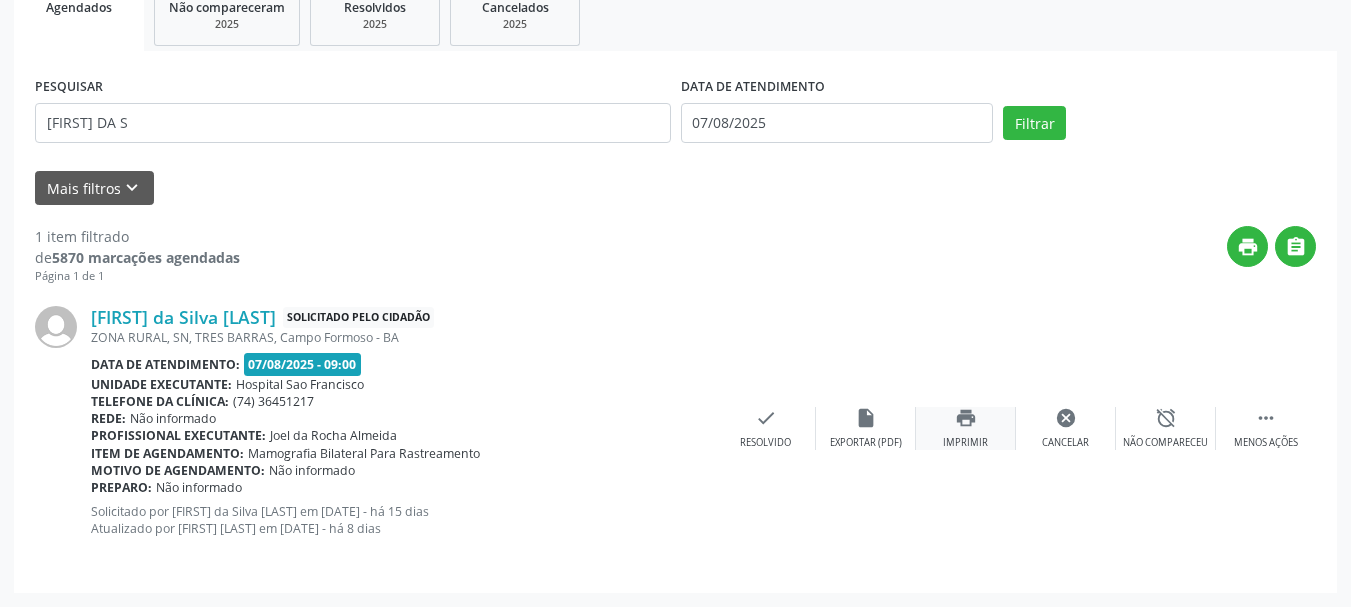 click on "print
Imprimir" at bounding box center [966, 428] 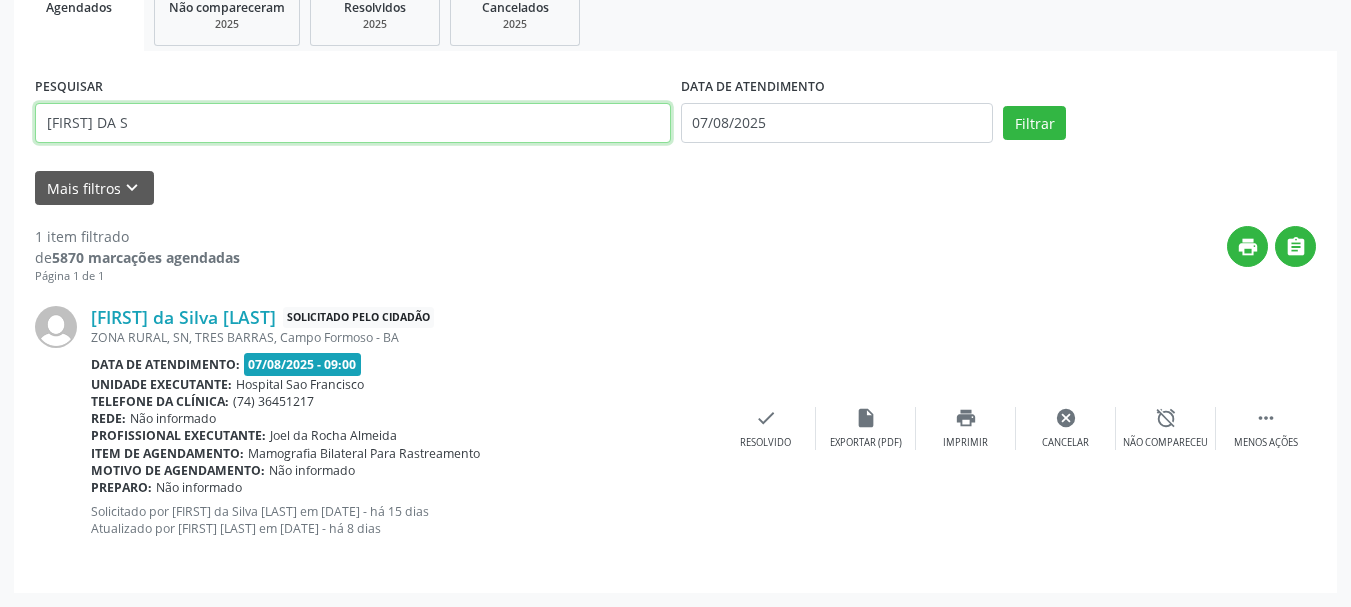drag, startPoint x: 158, startPoint y: 127, endPoint x: 0, endPoint y: 122, distance: 158.0791 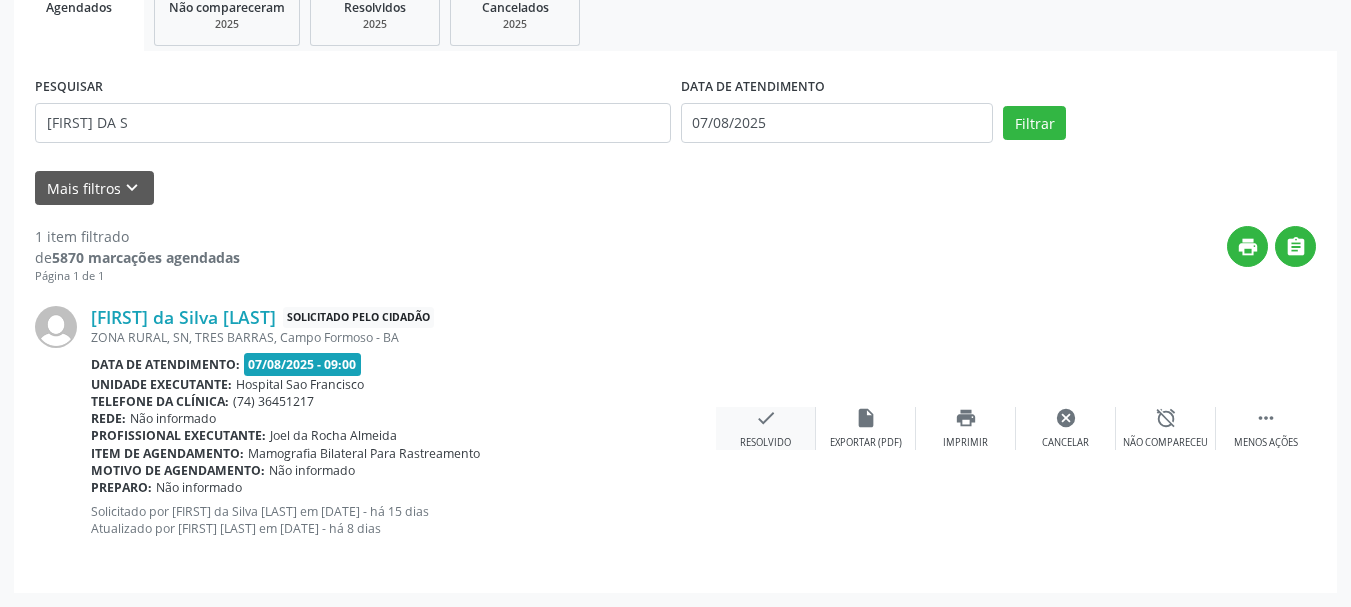 click on "check
Resolvido" at bounding box center (766, 428) 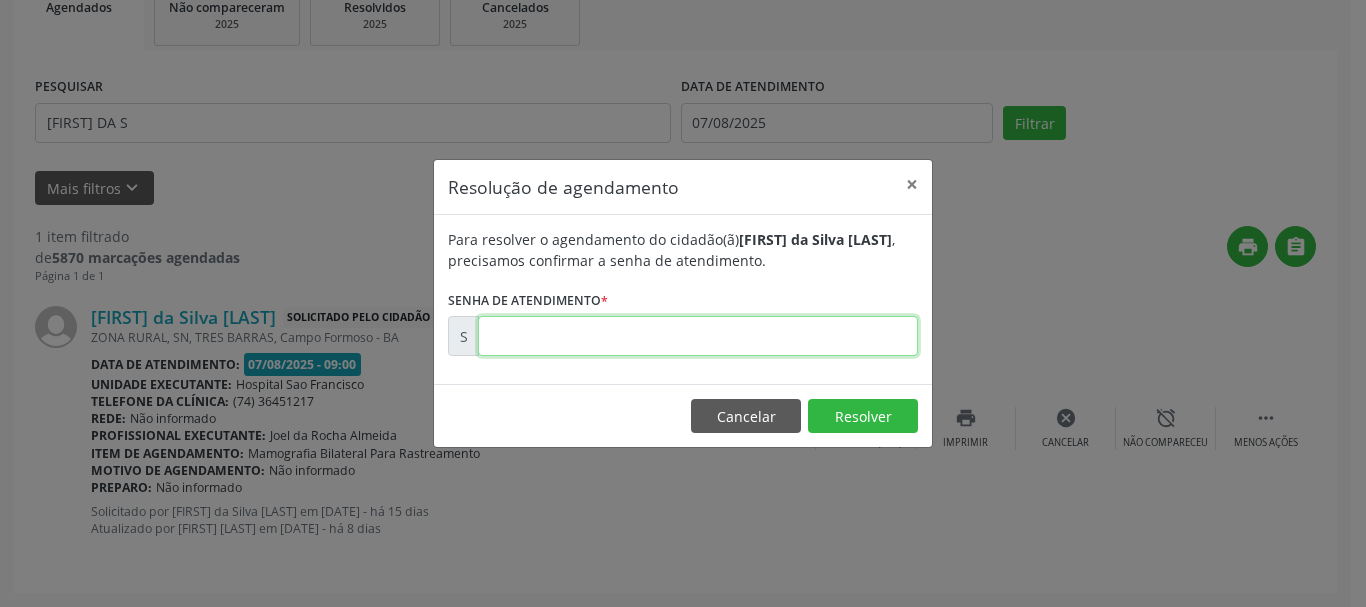 drag, startPoint x: 588, startPoint y: 322, endPoint x: 630, endPoint y: 312, distance: 43.174065 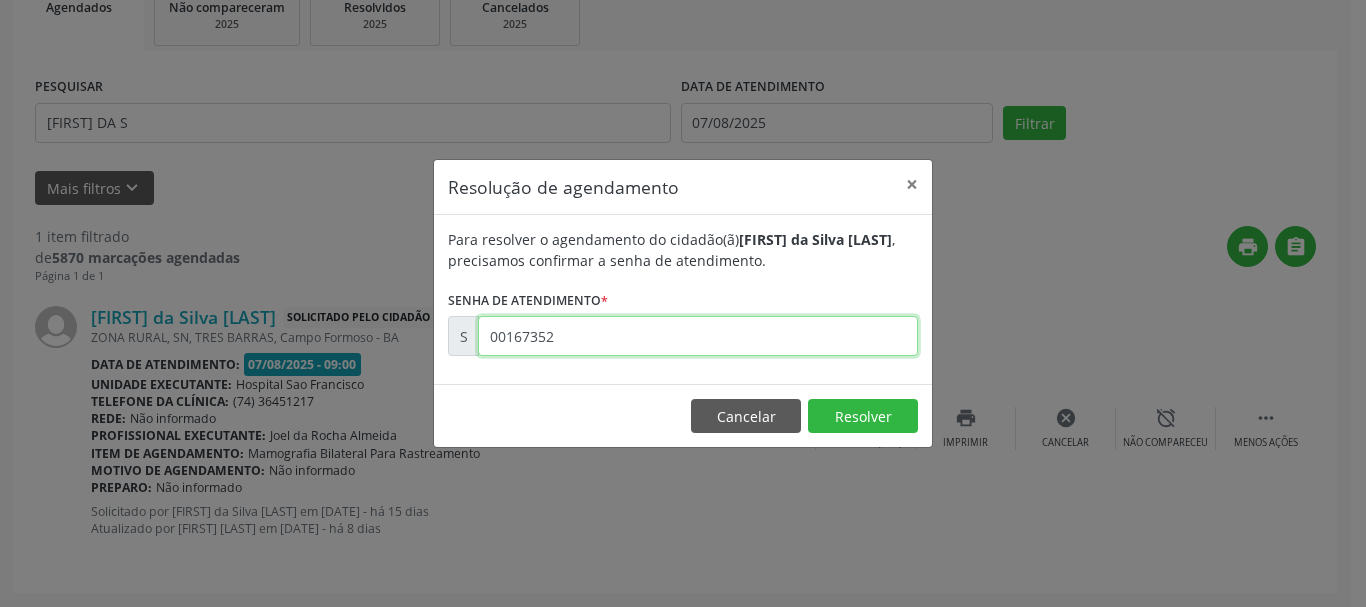 type on "00167352" 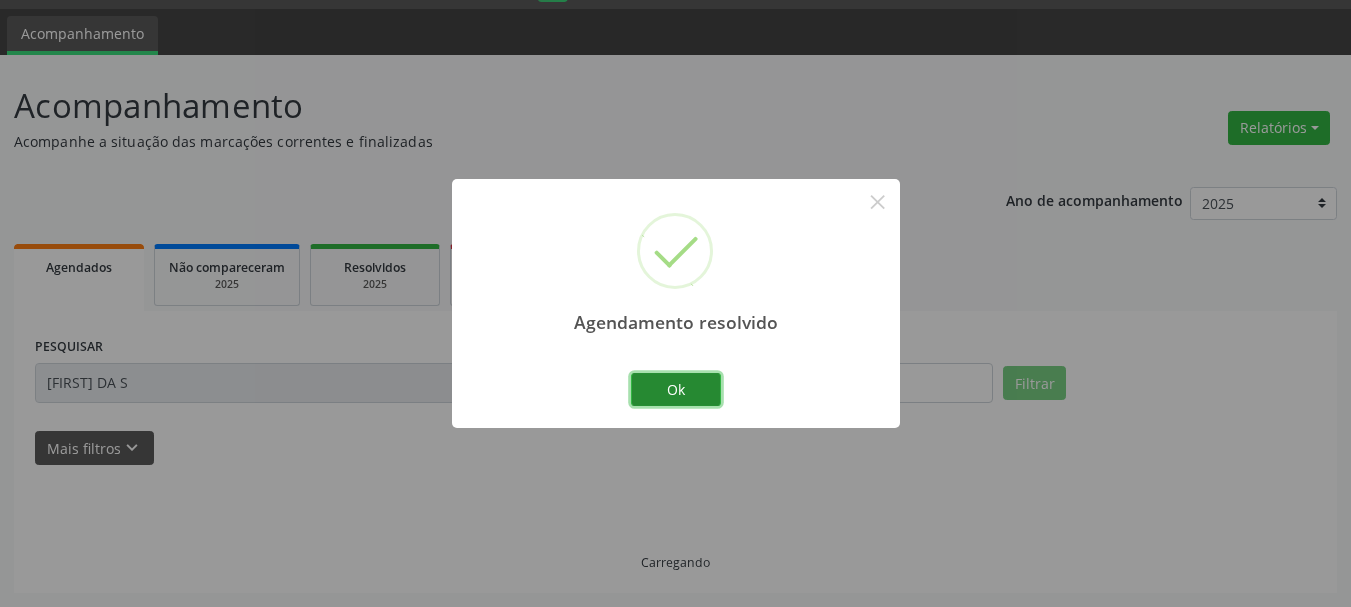 click on "Ok" at bounding box center (676, 390) 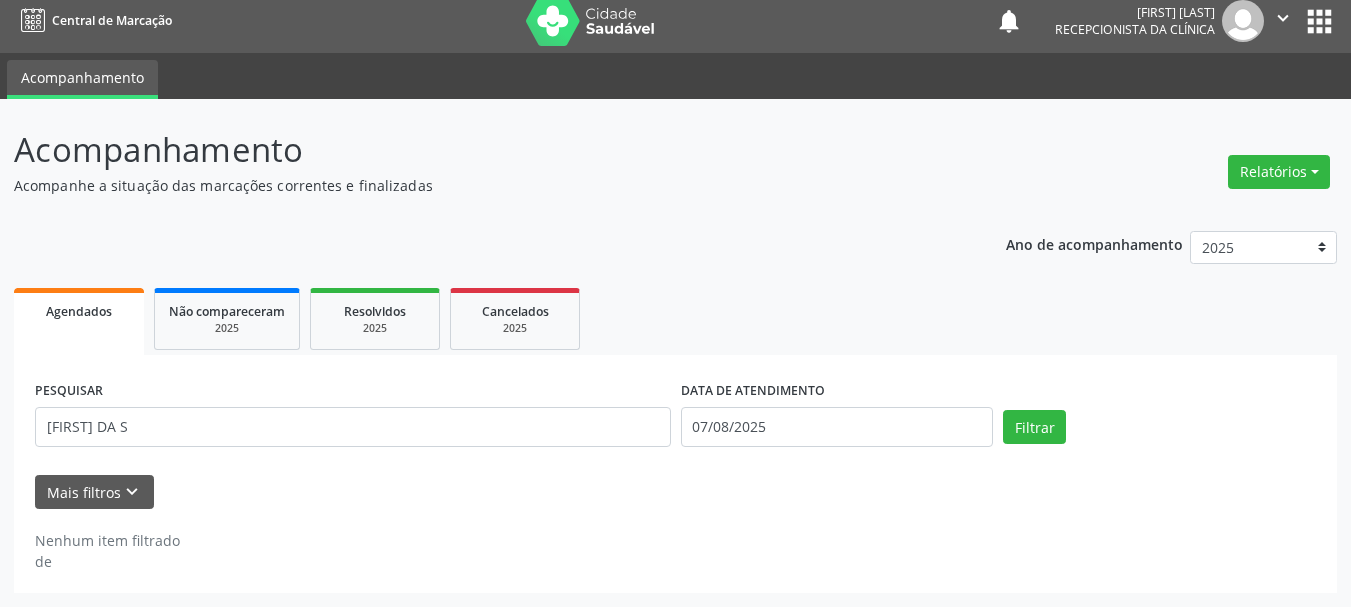 scroll, scrollTop: 11, scrollLeft: 0, axis: vertical 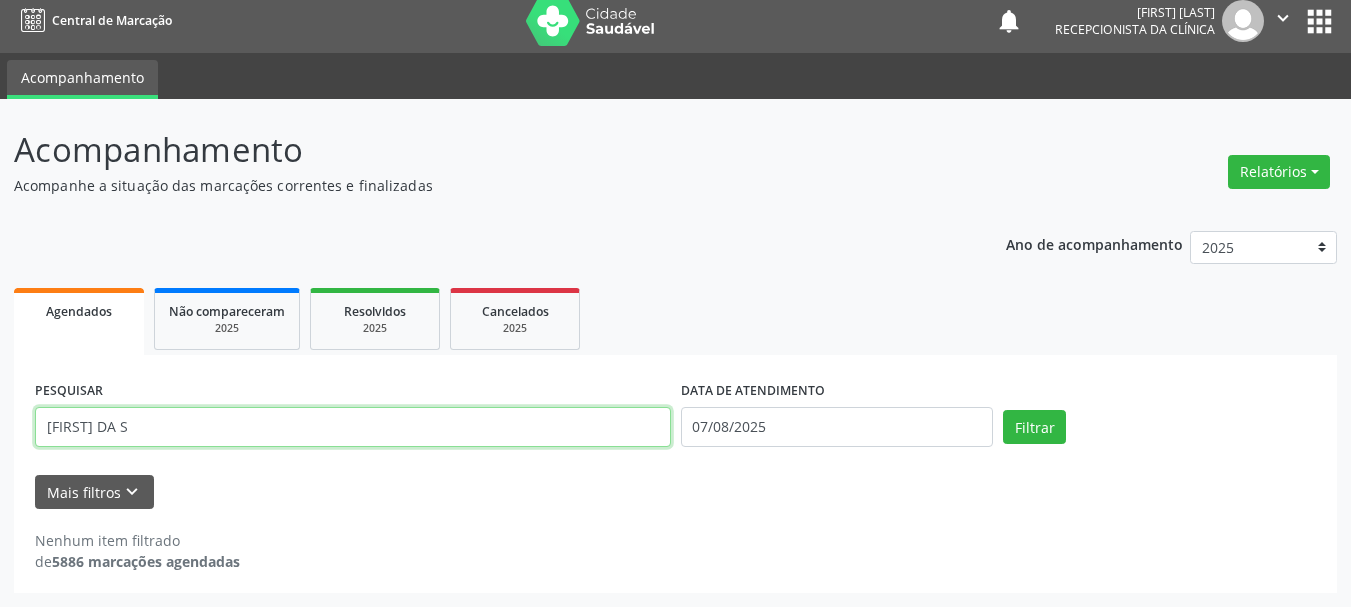 drag, startPoint x: 169, startPoint y: 432, endPoint x: 0, endPoint y: 357, distance: 184.89456 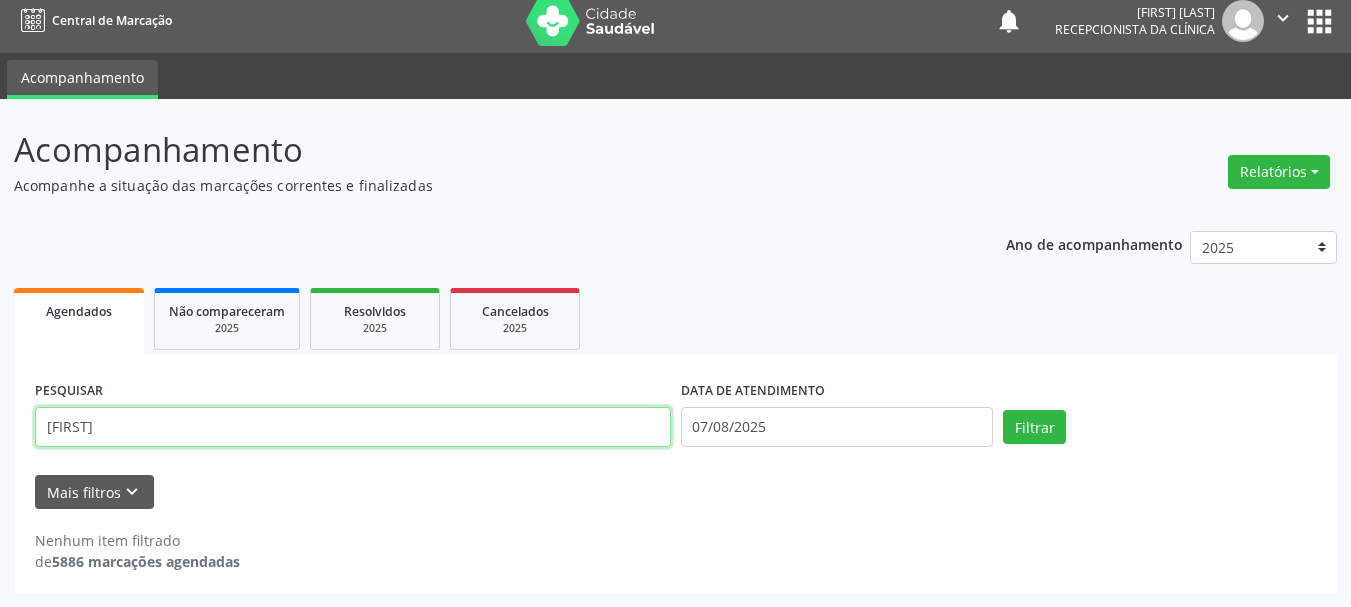 type on "[FIRST]" 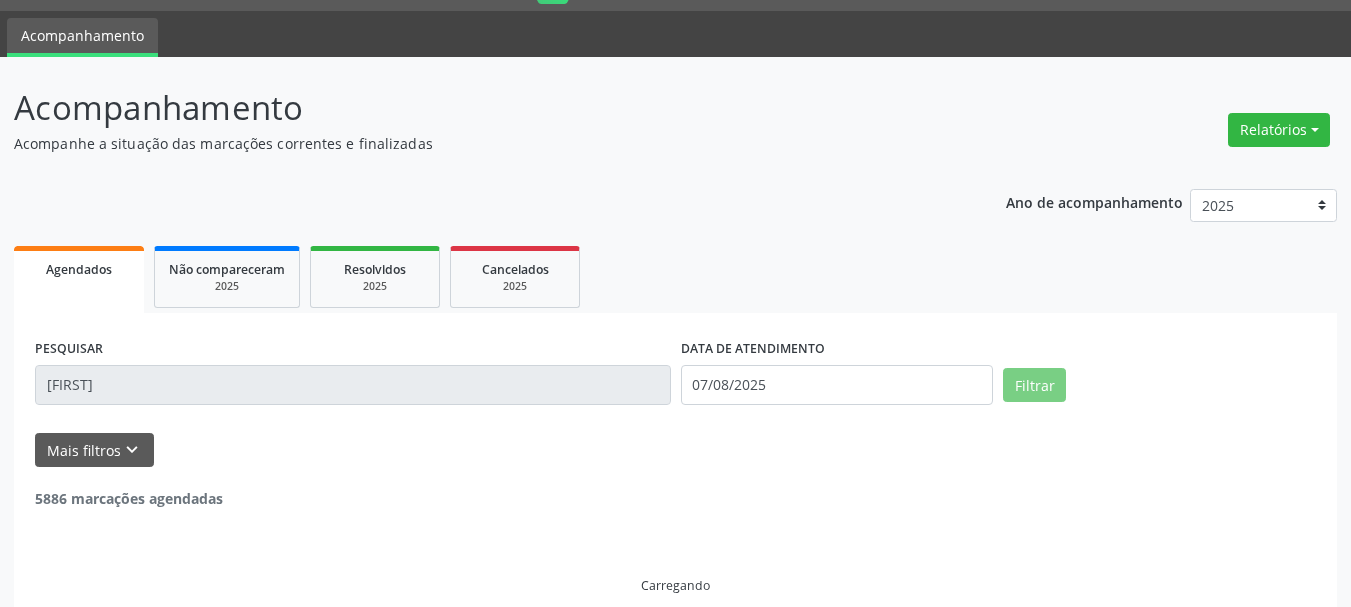 scroll, scrollTop: 76, scrollLeft: 0, axis: vertical 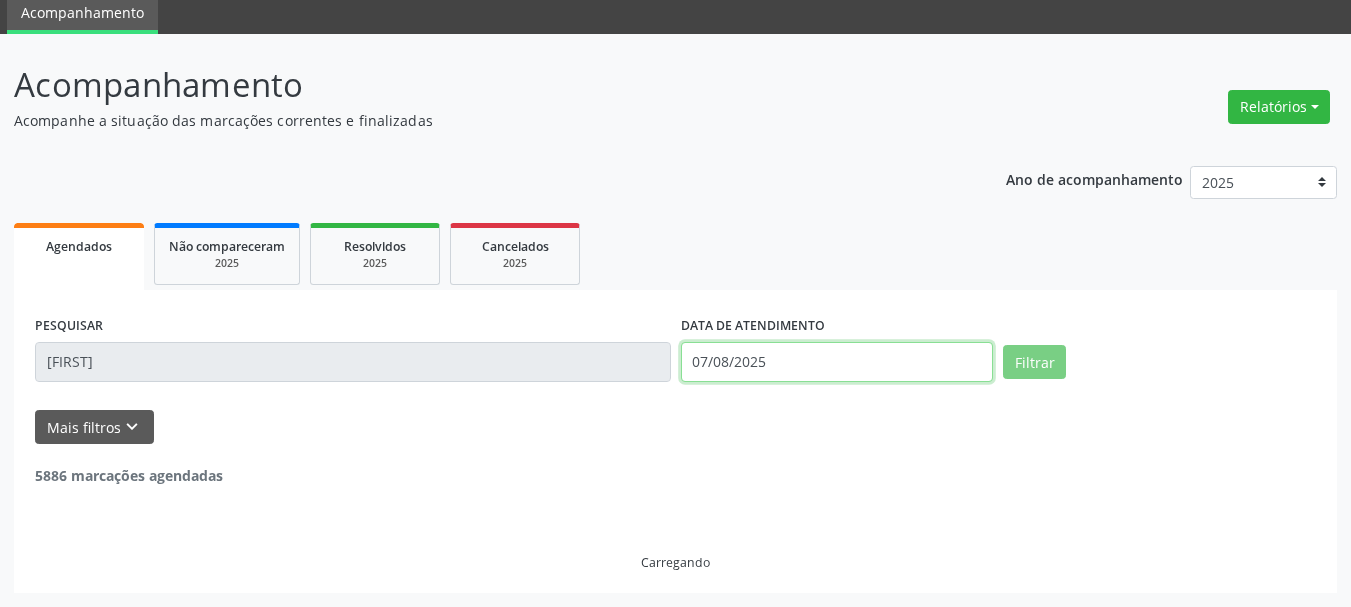 click on "07/08/2025" at bounding box center [837, 362] 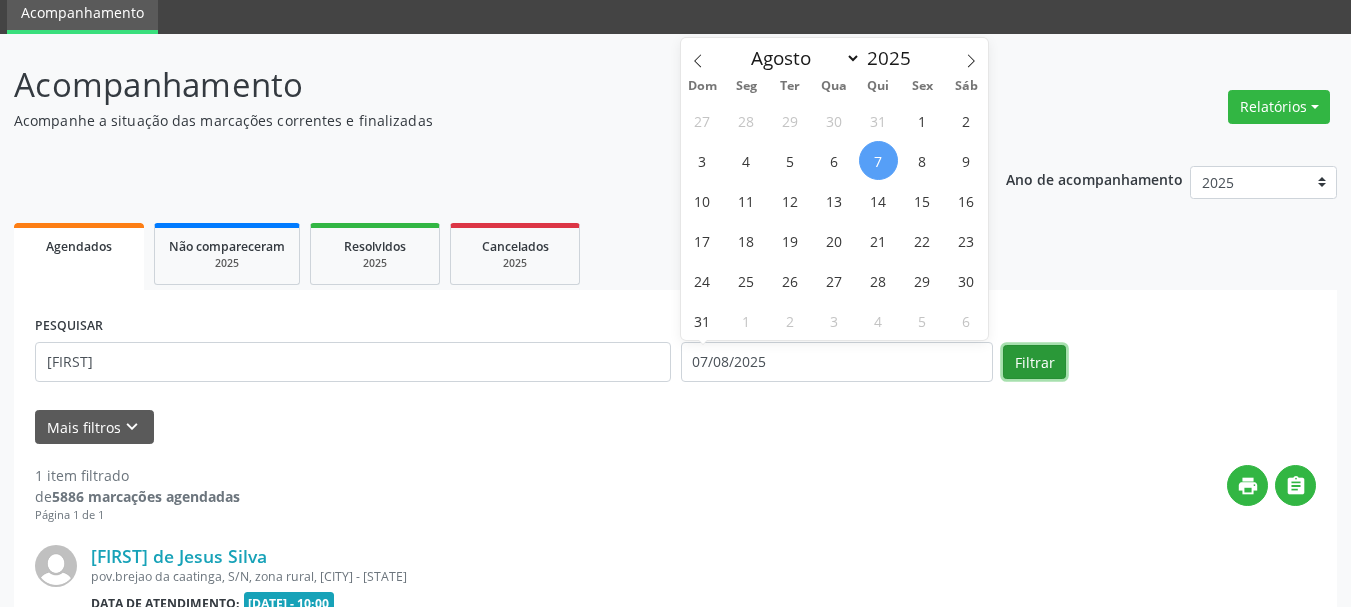 click on "Filtrar" at bounding box center [1034, 362] 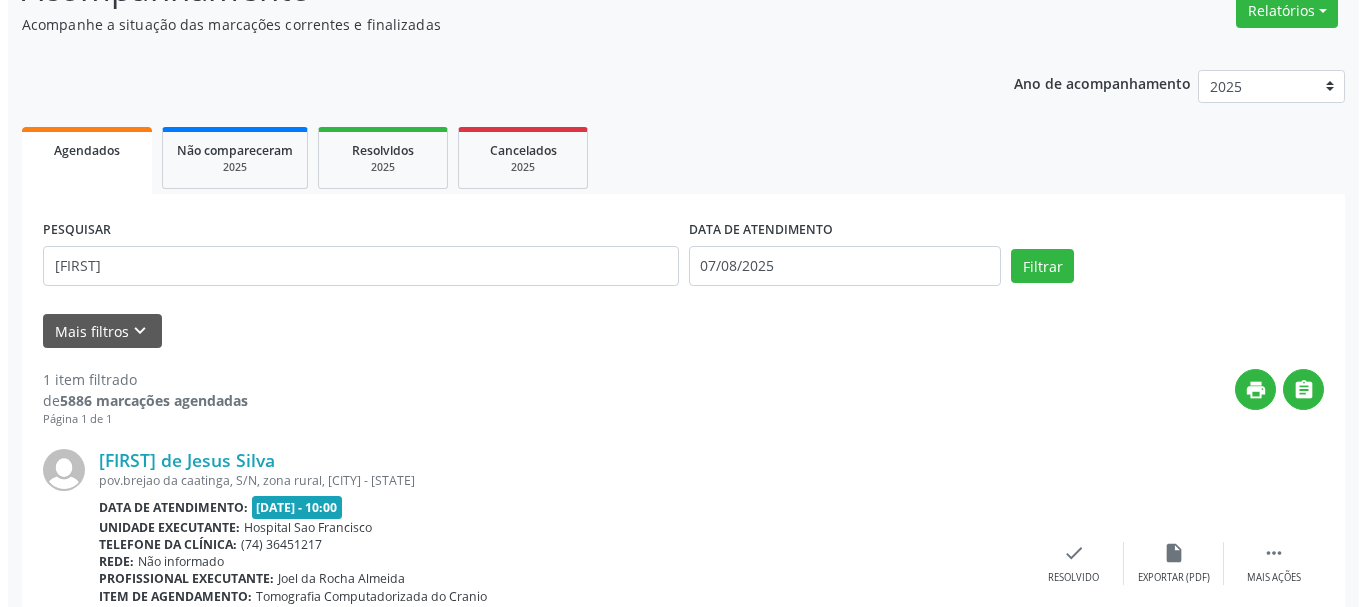 scroll, scrollTop: 298, scrollLeft: 0, axis: vertical 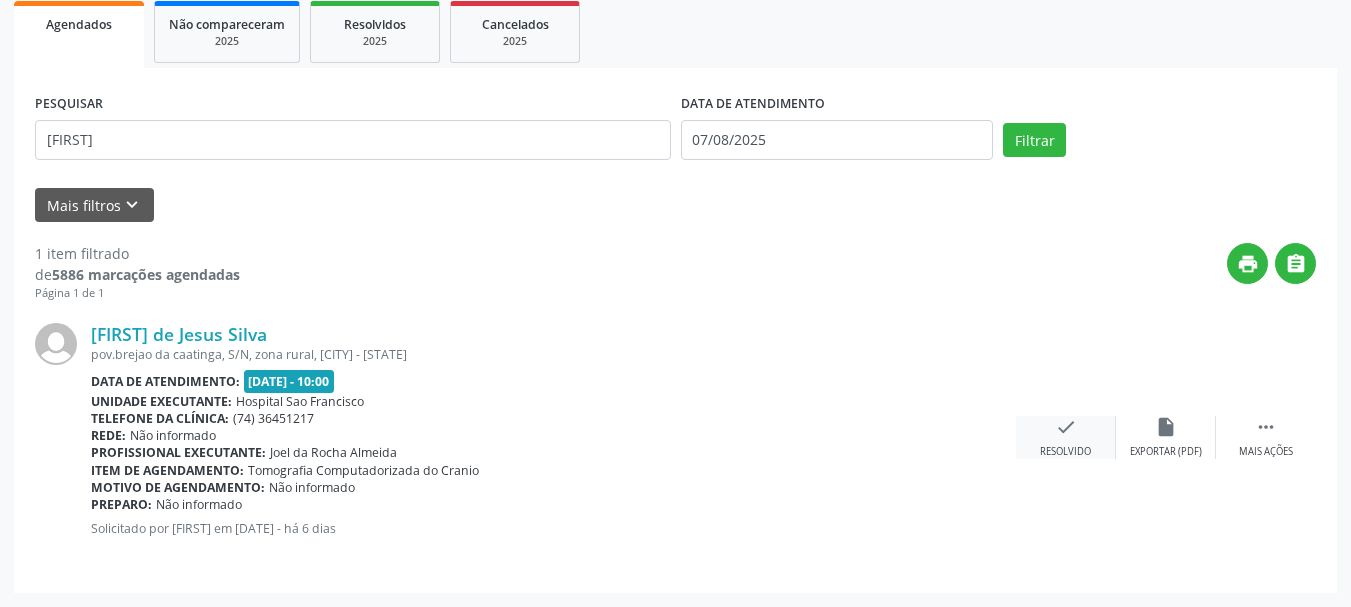 click on "check" at bounding box center (1066, 427) 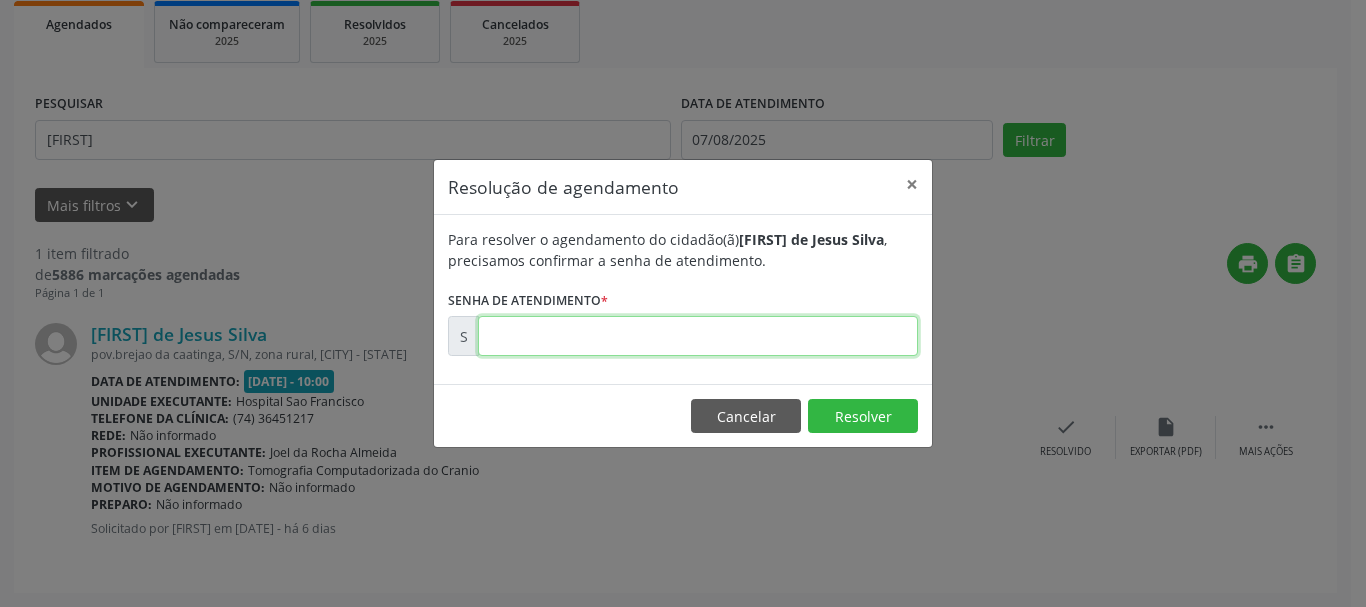 click at bounding box center [698, 336] 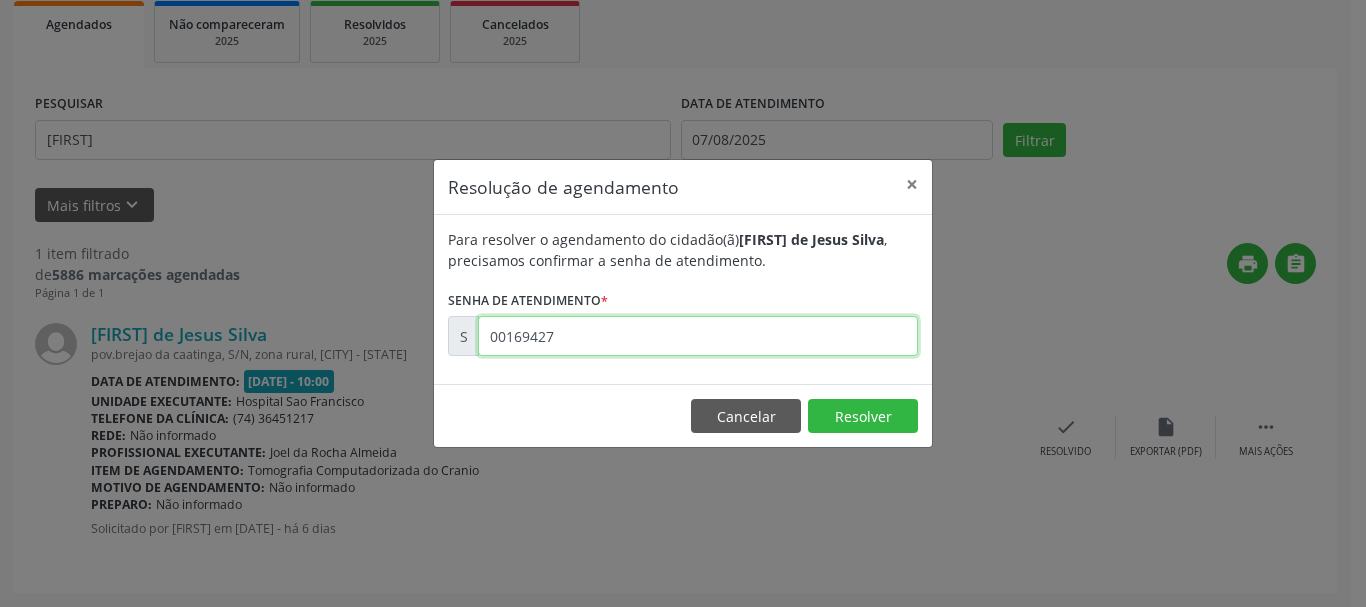 type on "00169427" 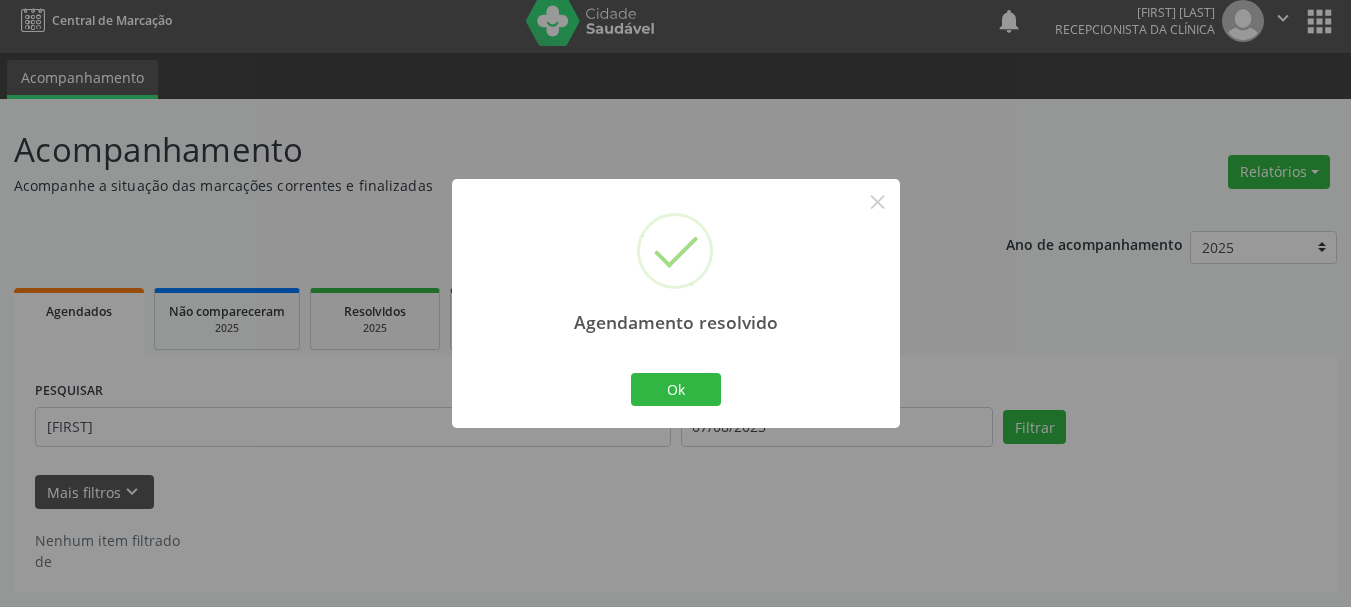 scroll, scrollTop: 11, scrollLeft: 0, axis: vertical 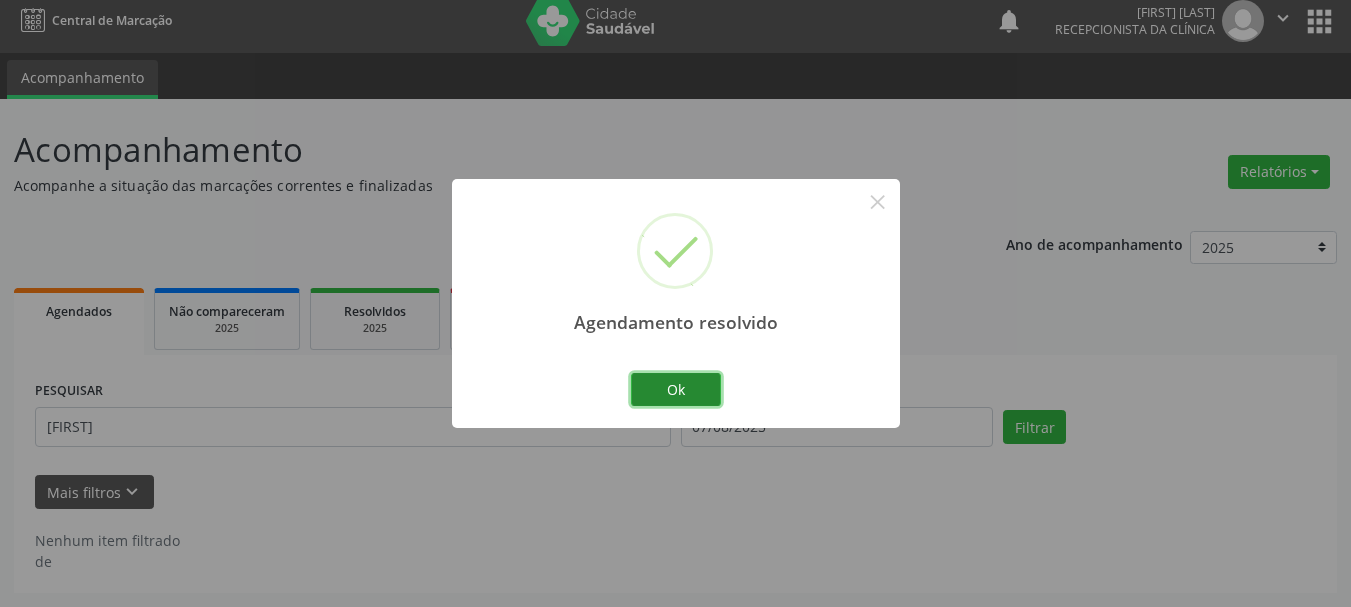 click on "Ok" at bounding box center (676, 390) 